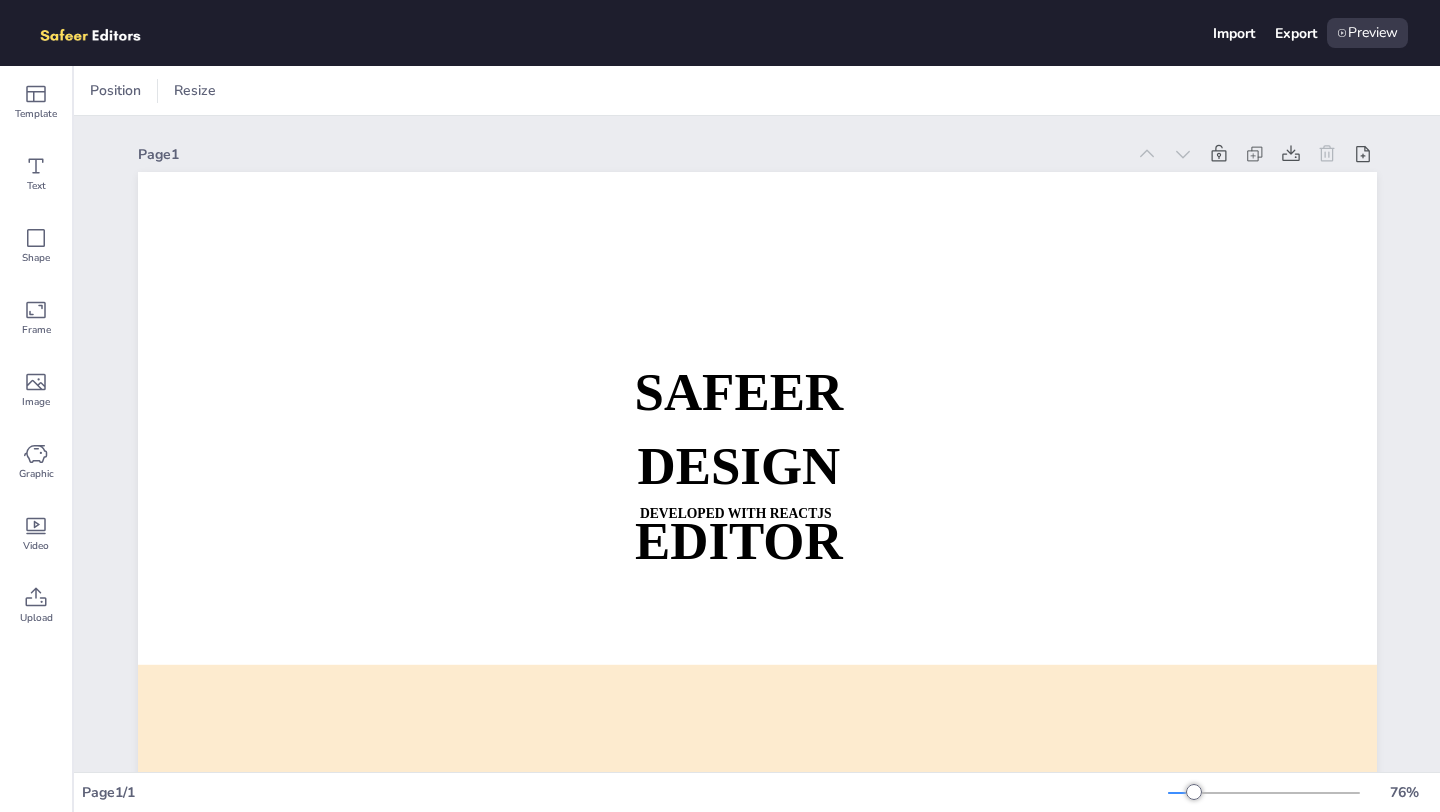 scroll, scrollTop: 0, scrollLeft: 0, axis: both 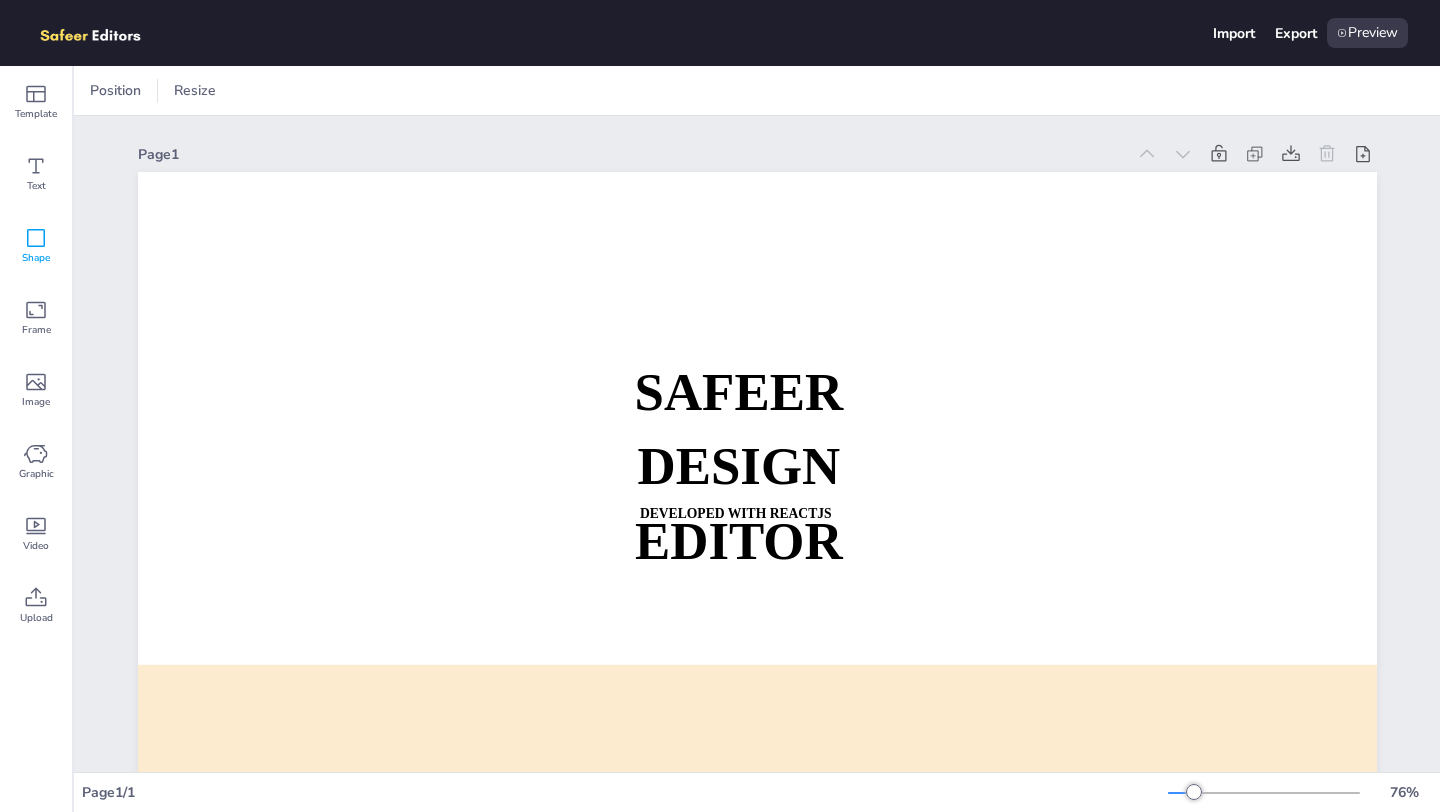 click on "Shape" at bounding box center (36, 258) 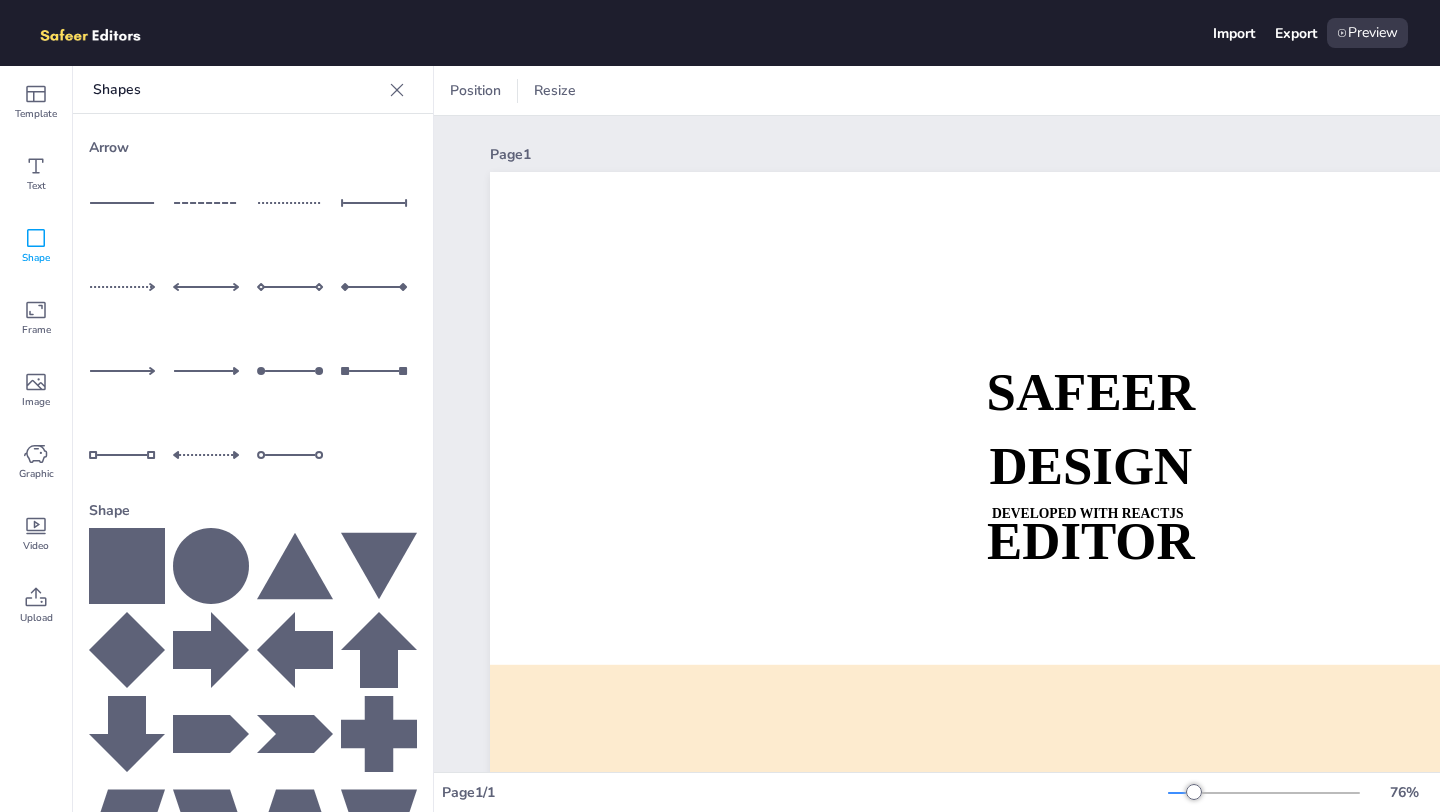 click 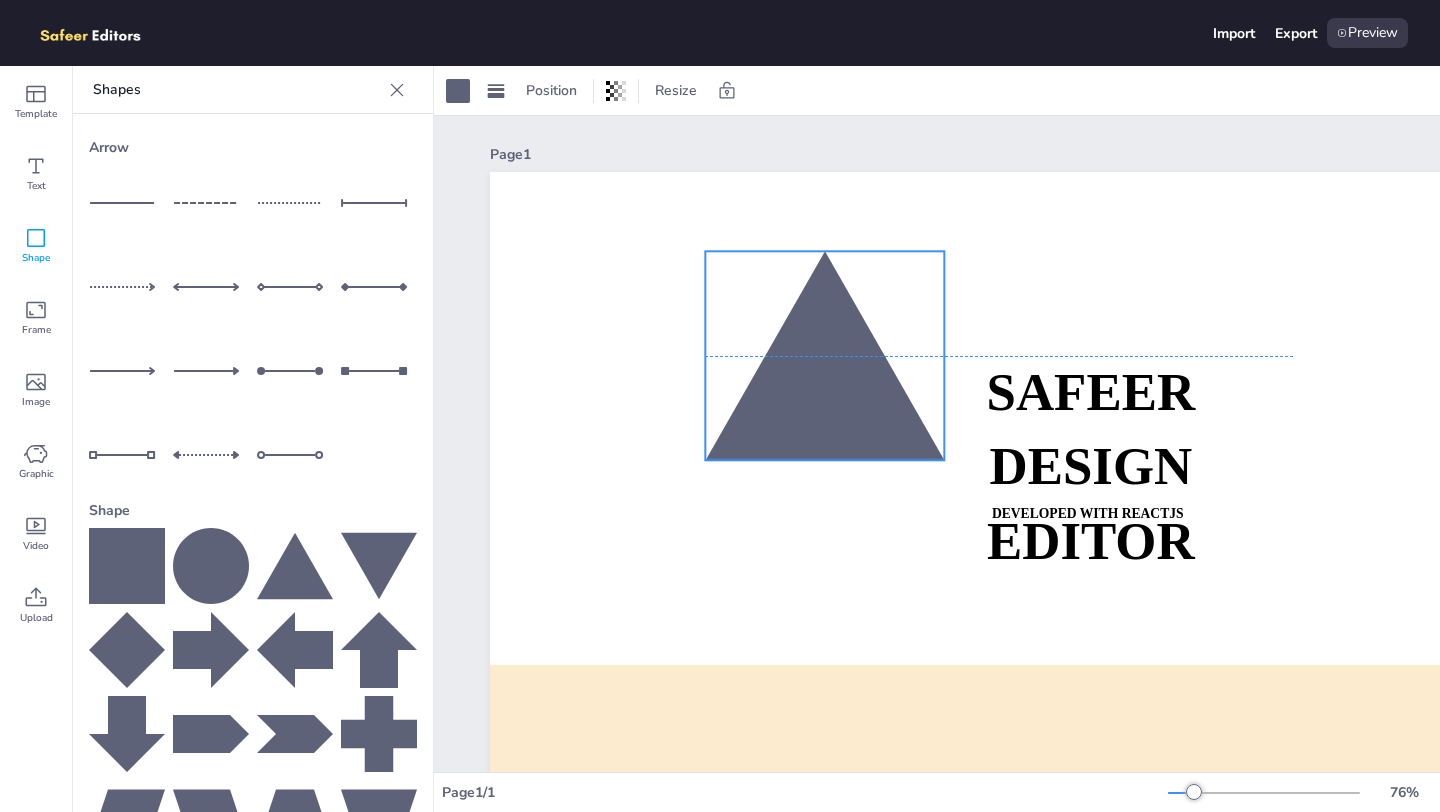 drag, startPoint x: 1168, startPoint y: 592, endPoint x: 788, endPoint y: 346, distance: 452.67648 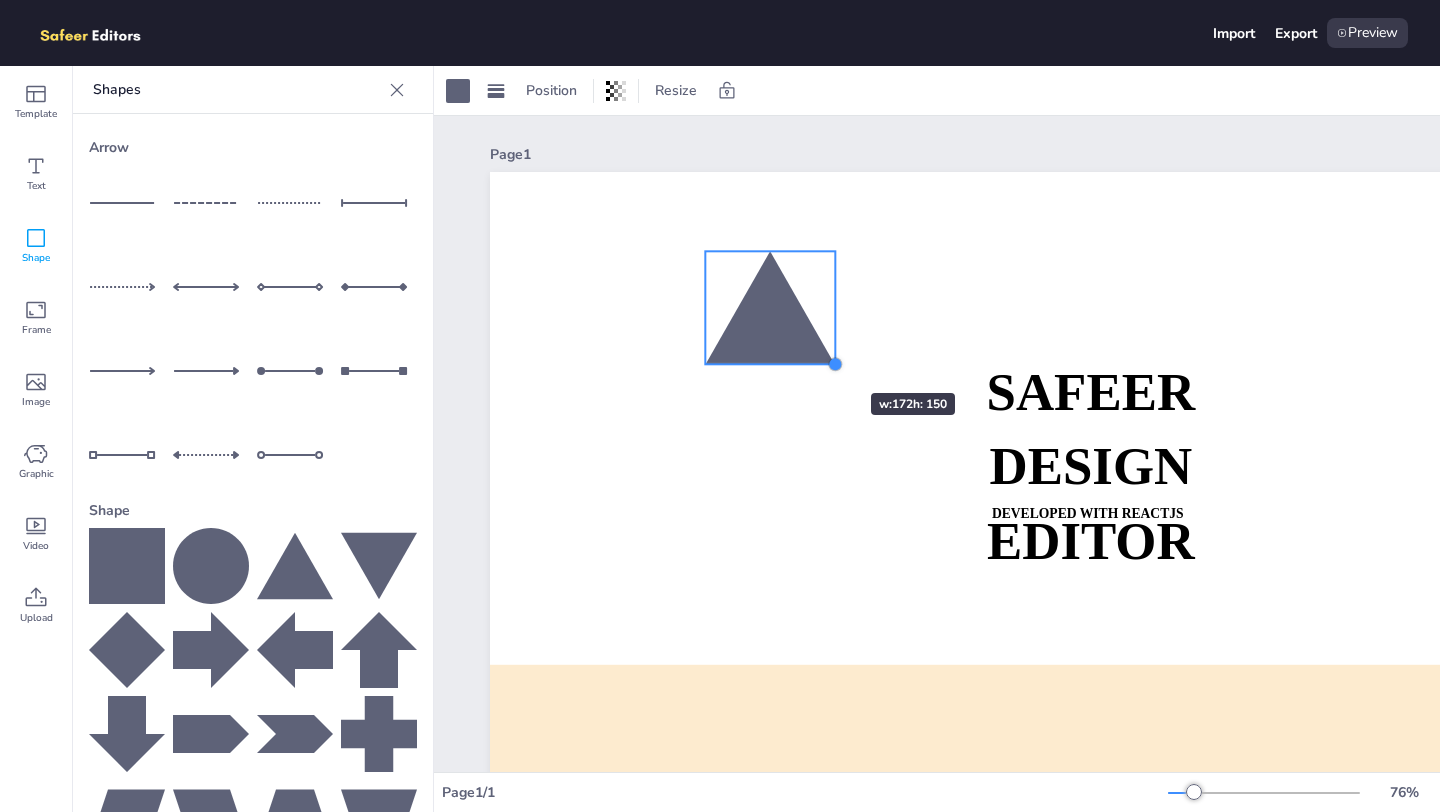 drag, startPoint x: 944, startPoint y: 453, endPoint x: 800, endPoint y: 348, distance: 178.21616 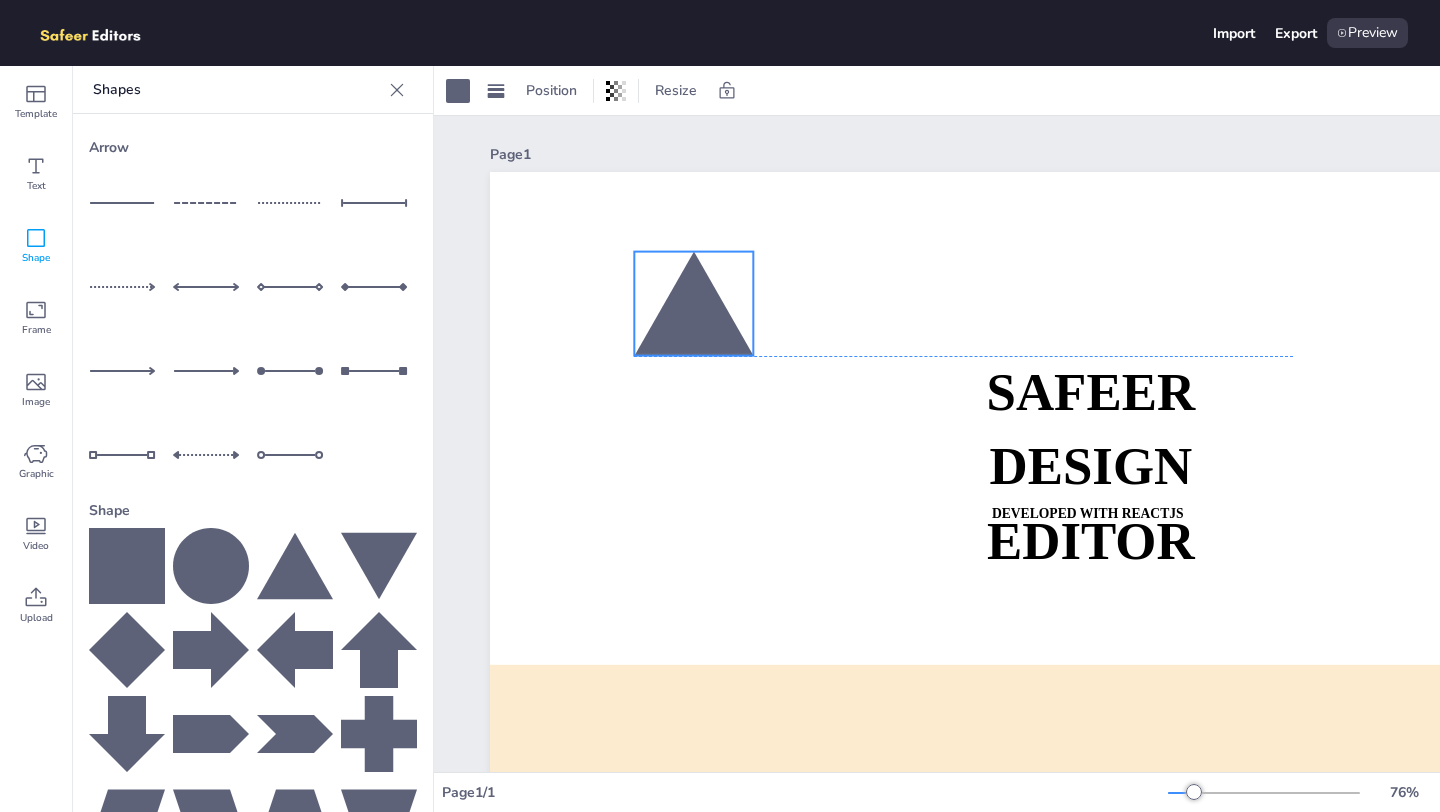 drag, startPoint x: 800, startPoint y: 339, endPoint x: 728, endPoint y: 339, distance: 72 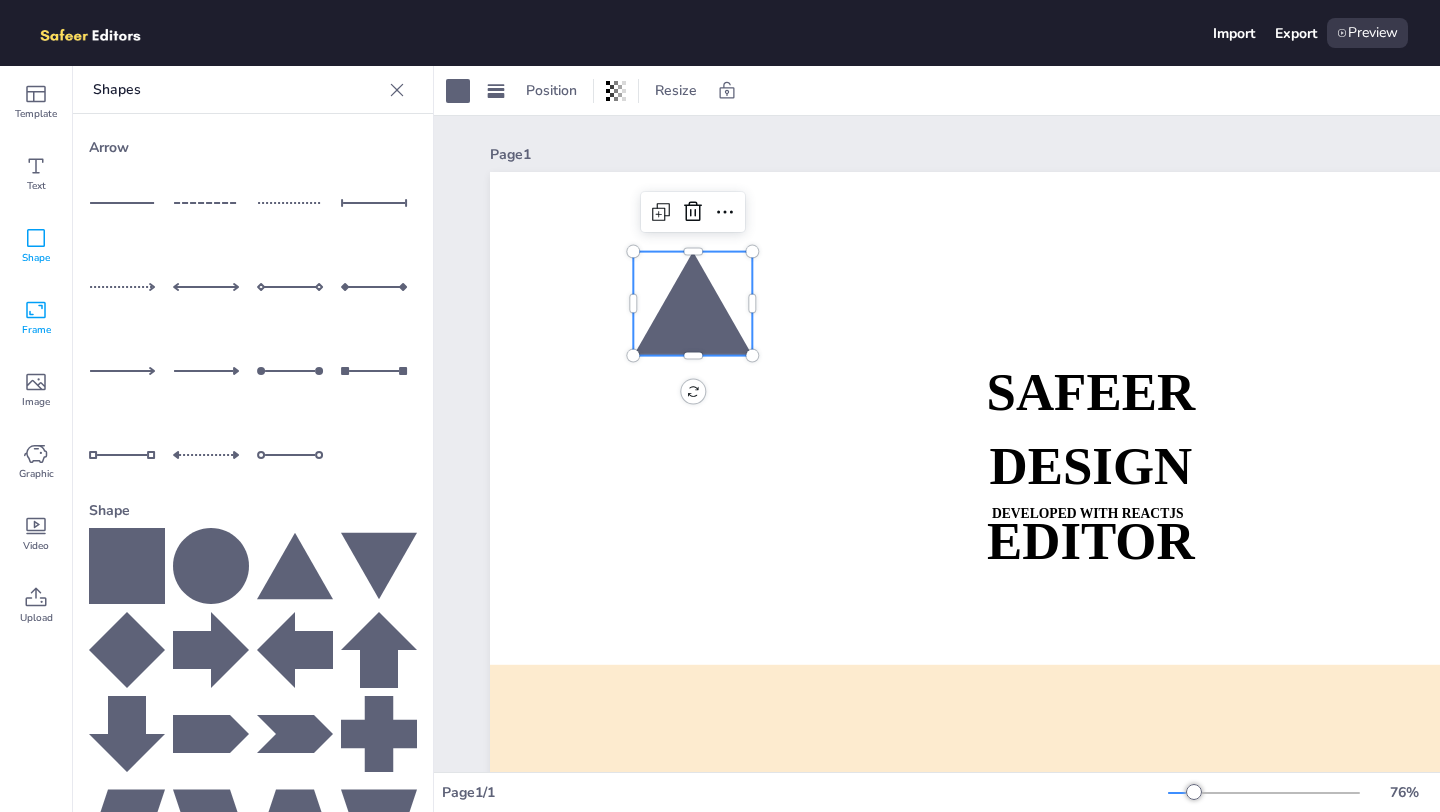 click on "Frame" at bounding box center [36, 318] 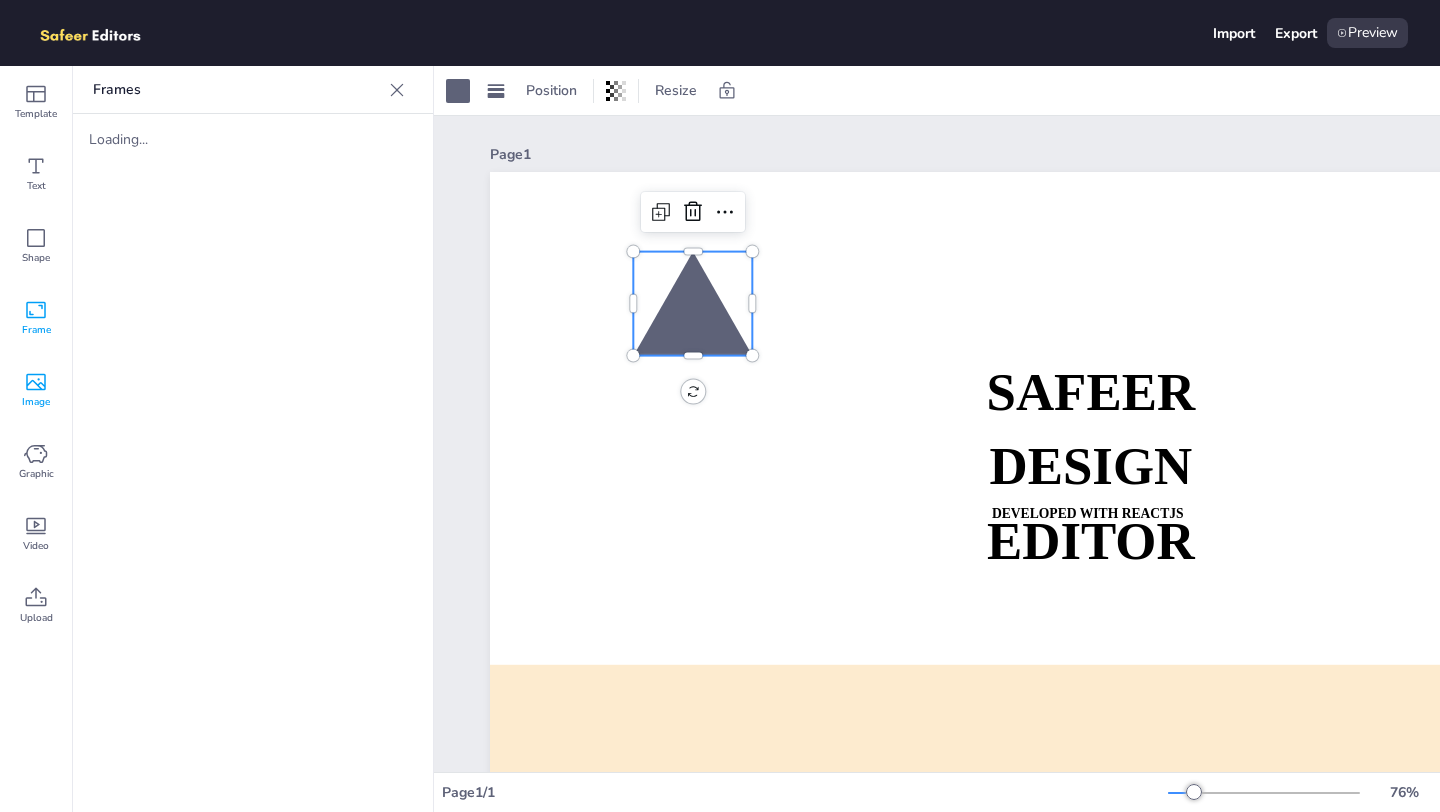 click 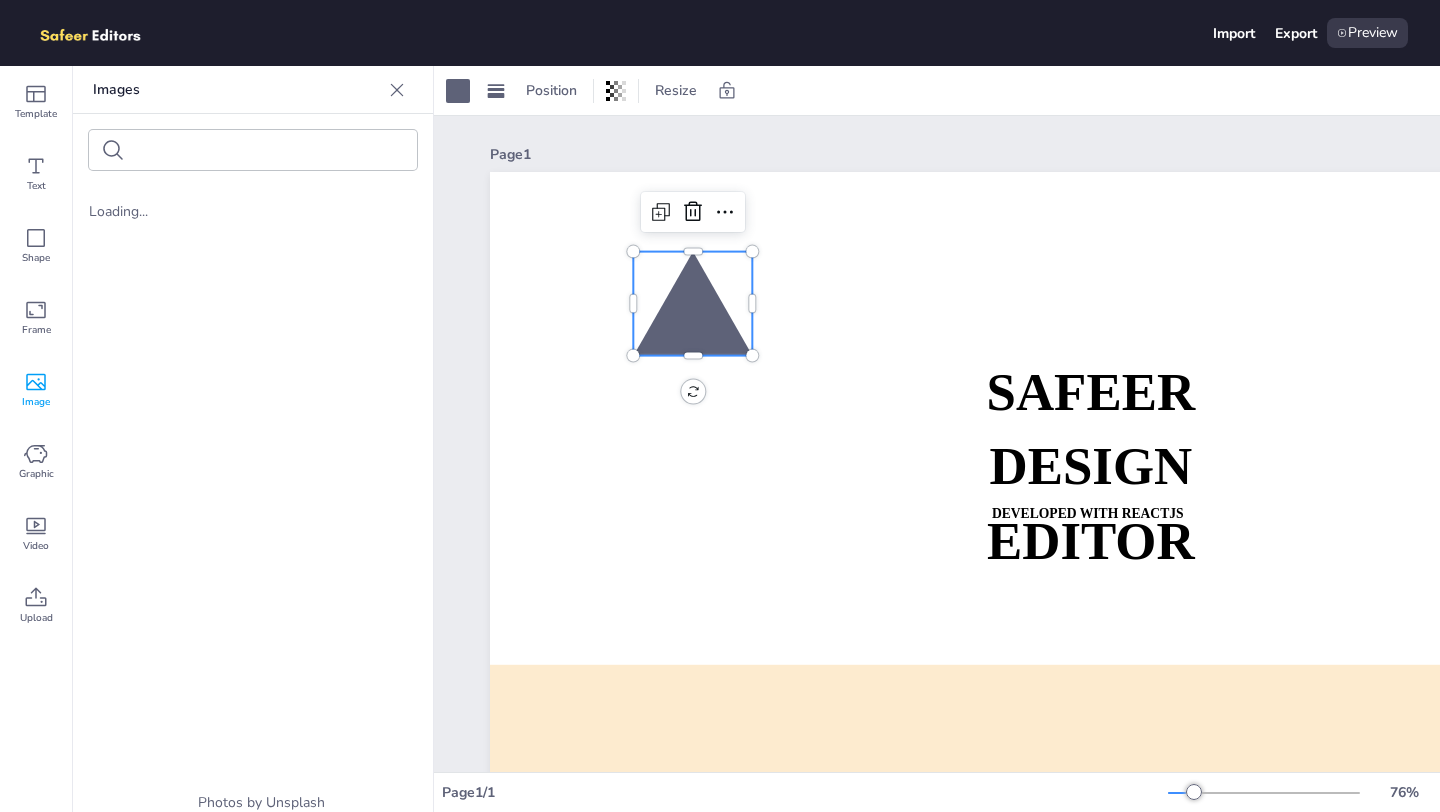 click at bounding box center [253, 150] 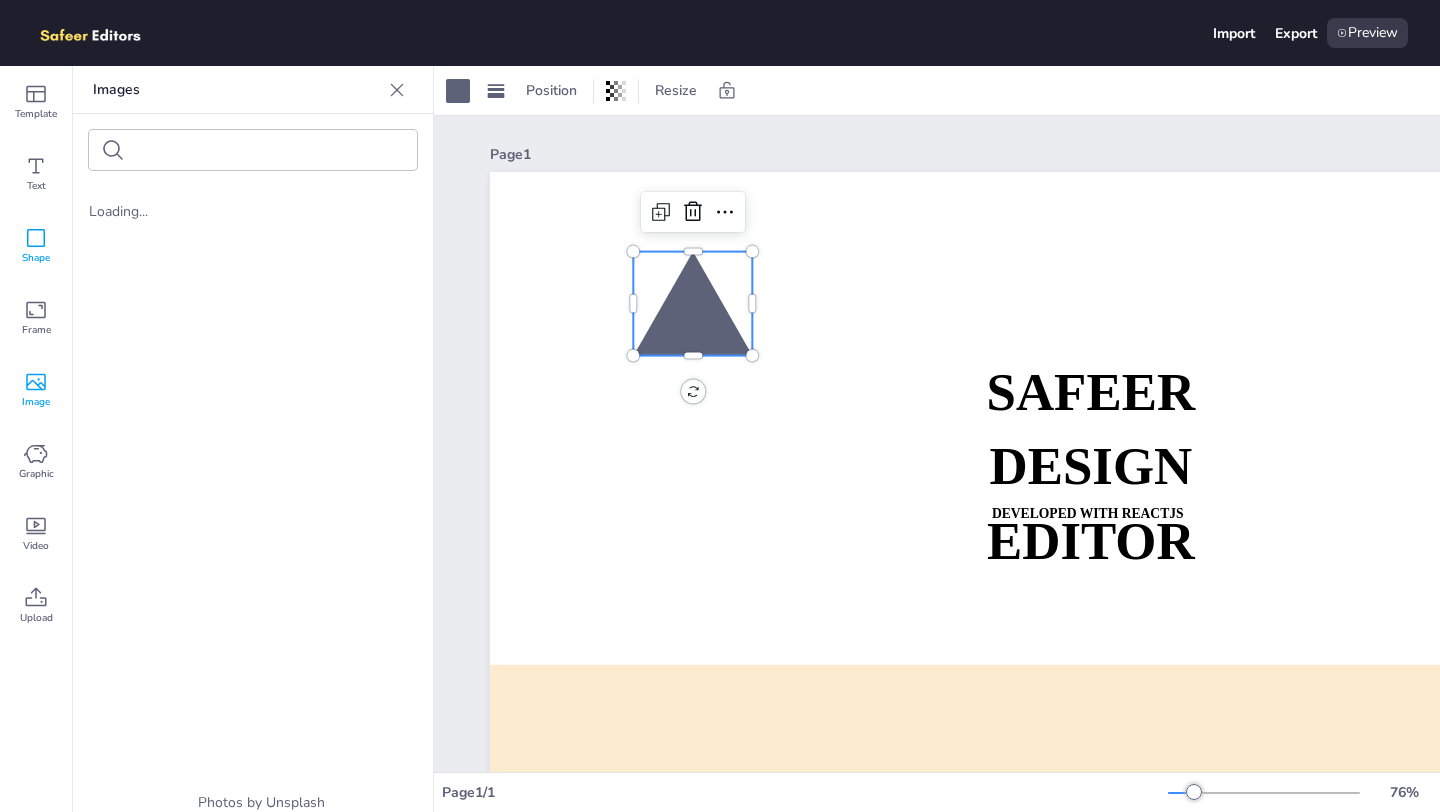 click 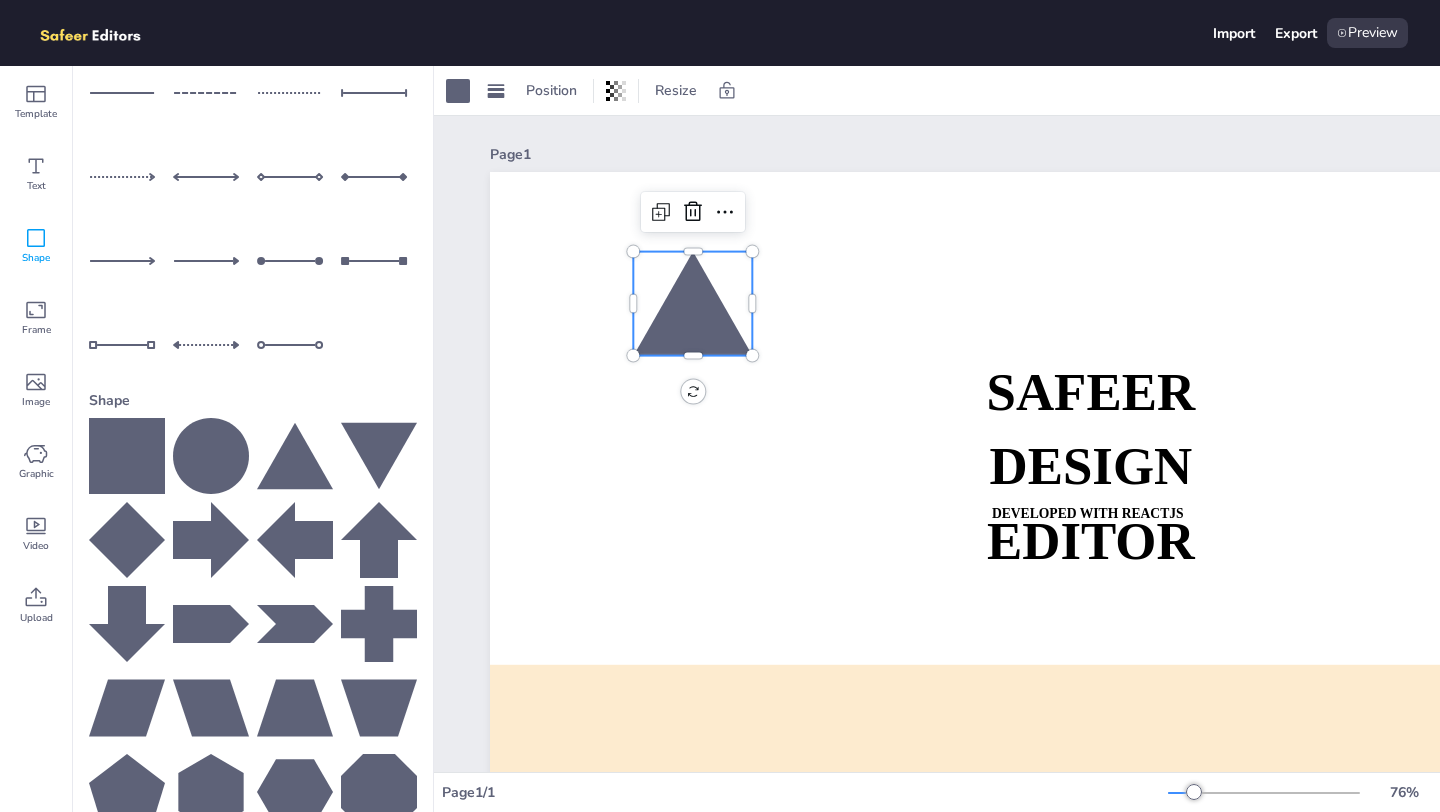 scroll, scrollTop: 0, scrollLeft: 0, axis: both 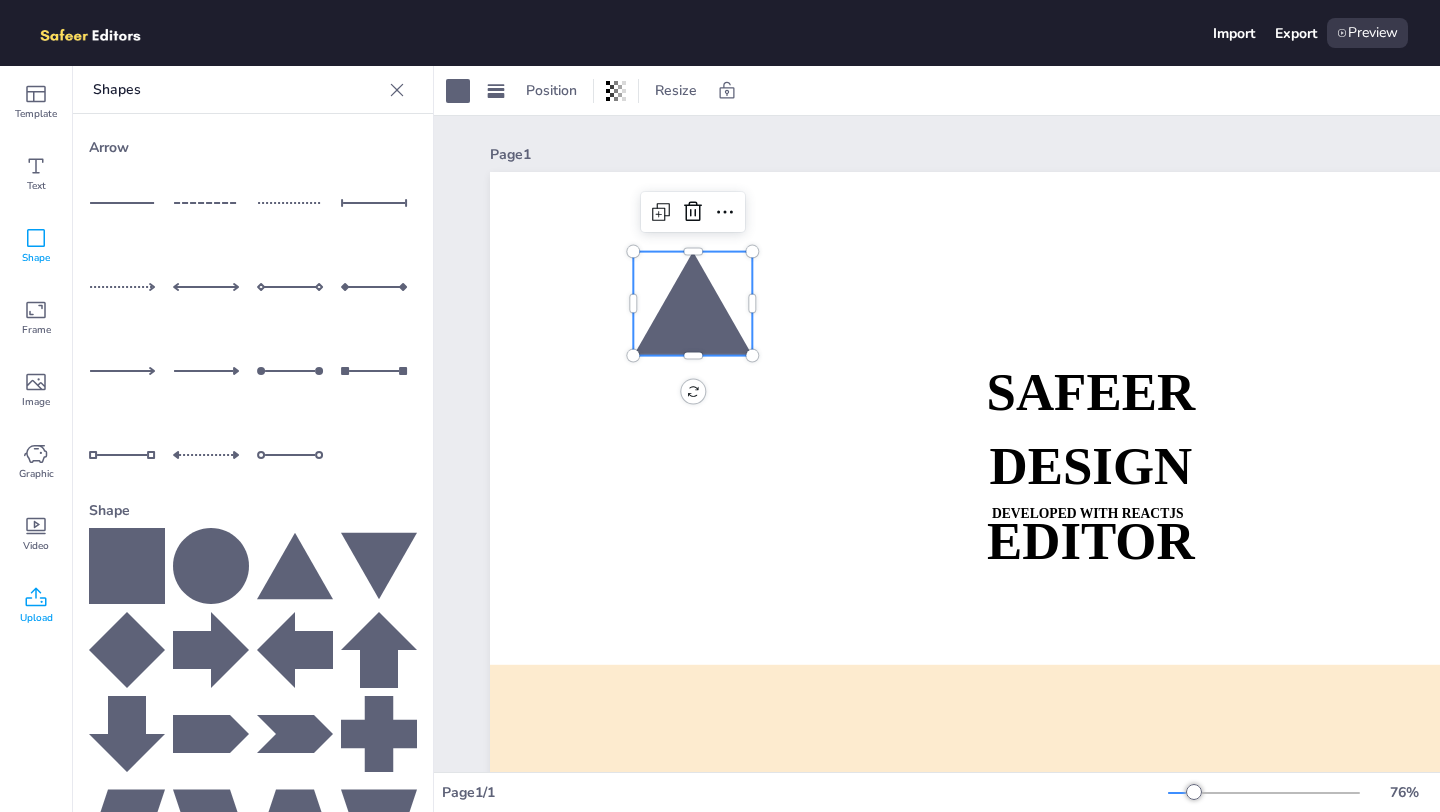 click 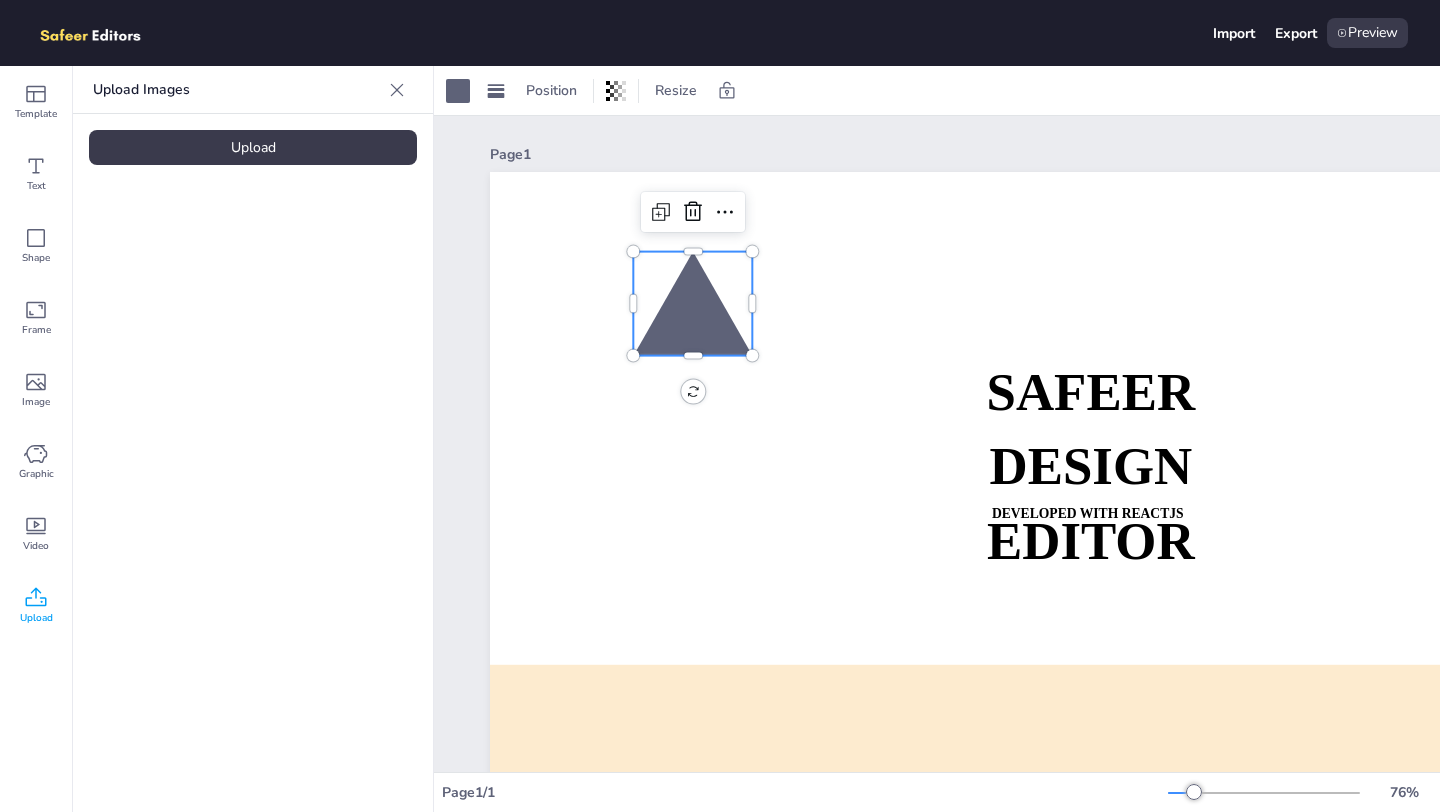 click on "Upload" at bounding box center [253, 147] 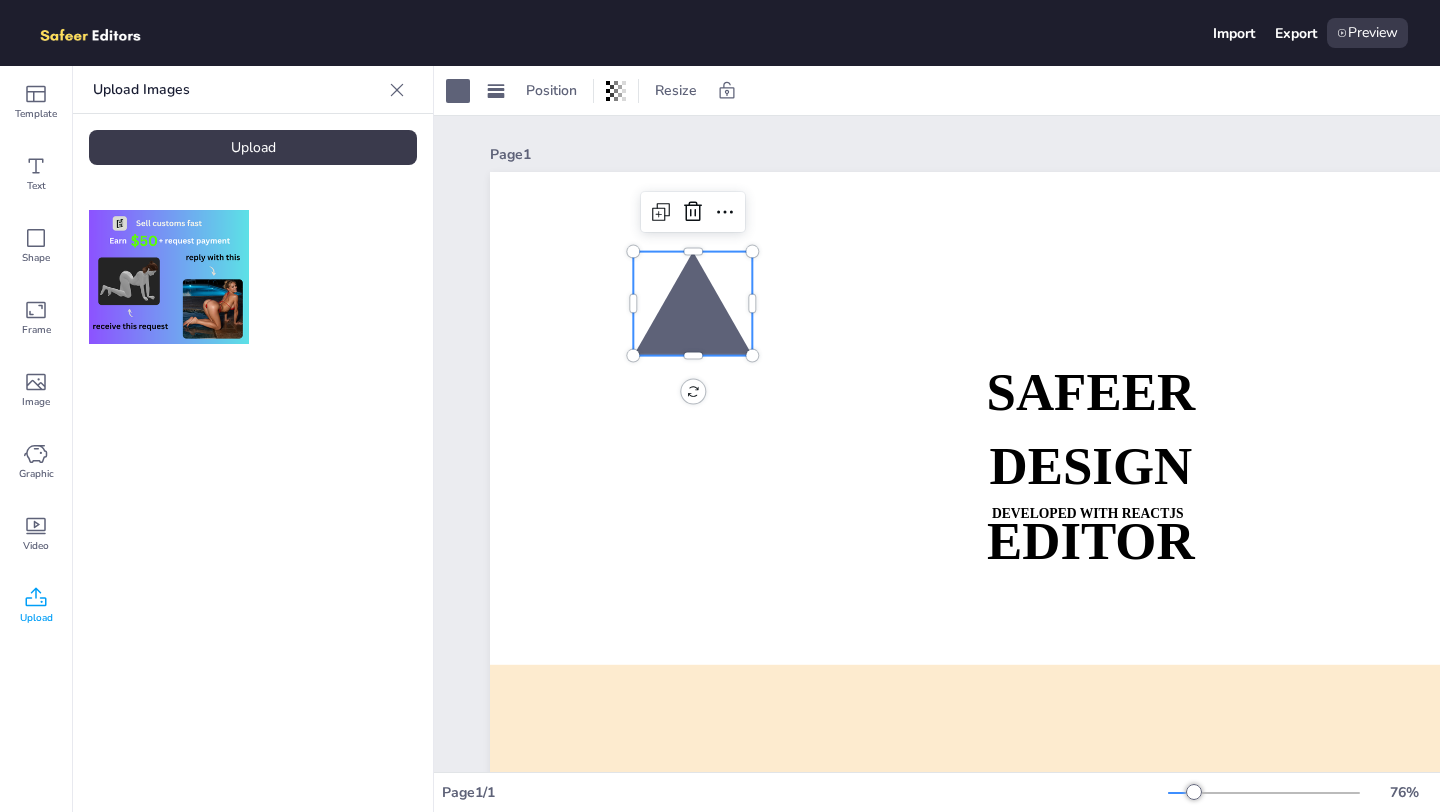 click at bounding box center [169, 276] 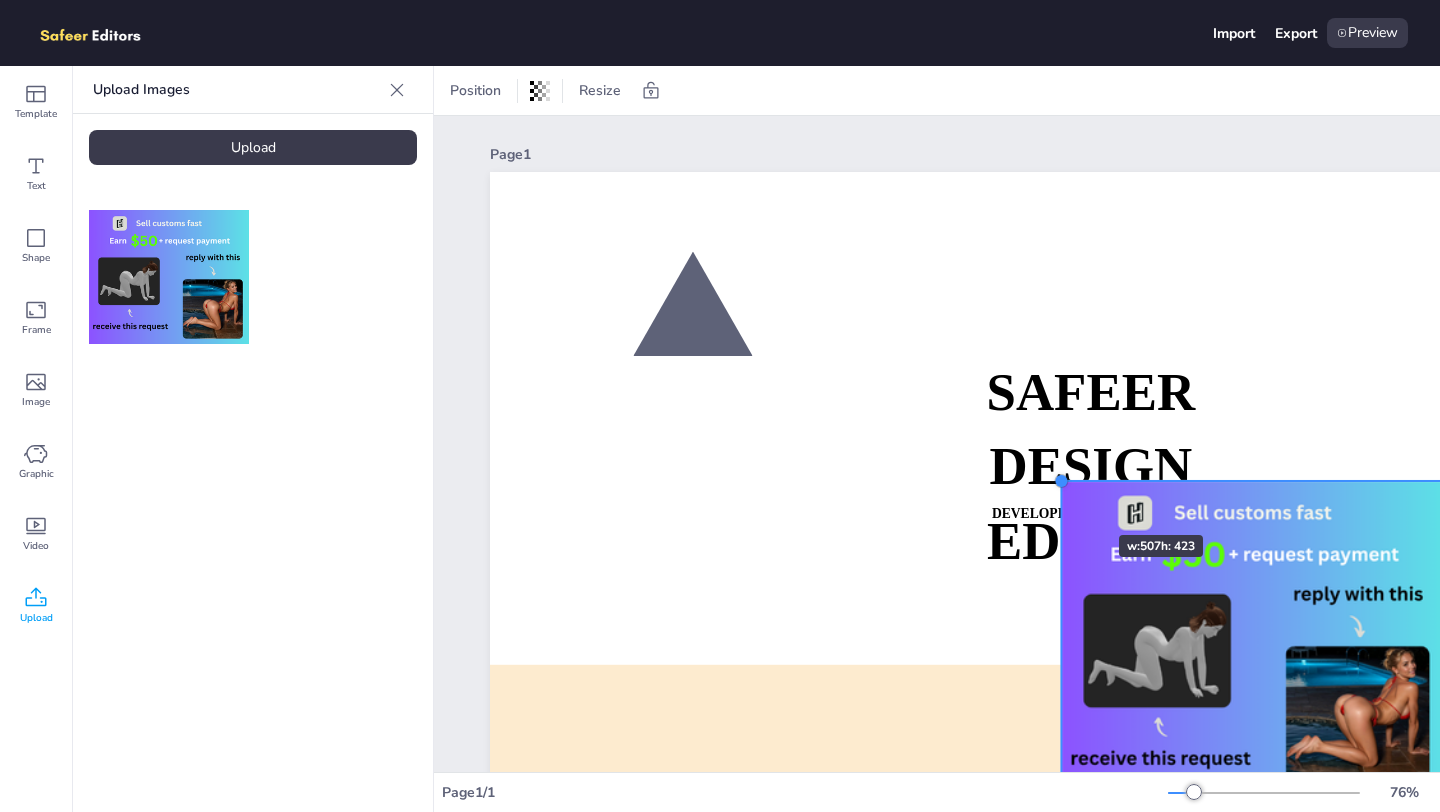 drag, startPoint x: 772, startPoint y: 237, endPoint x: 1092, endPoint y: 532, distance: 435.22983 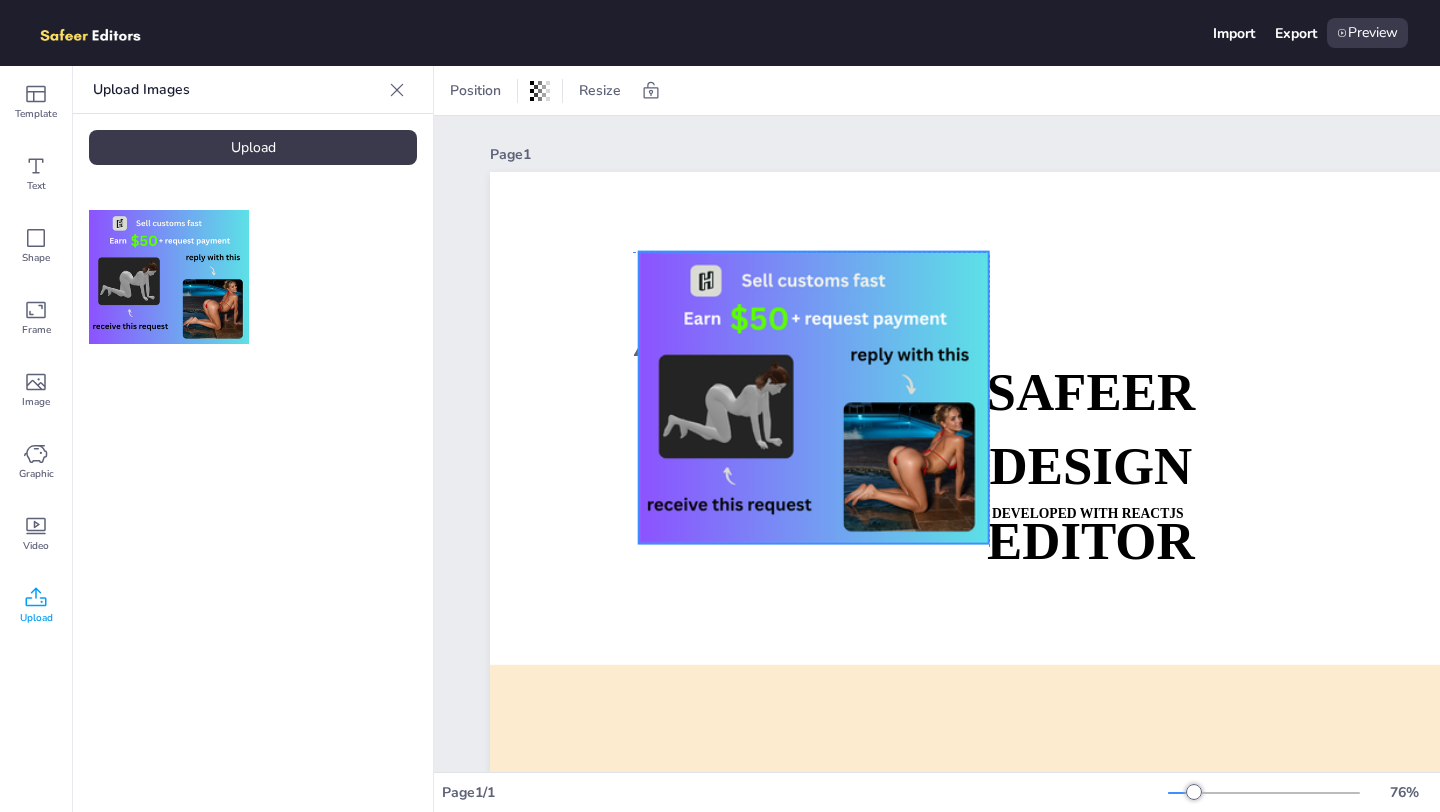 drag, startPoint x: 1190, startPoint y: 600, endPoint x: 690, endPoint y: 360, distance: 554.617 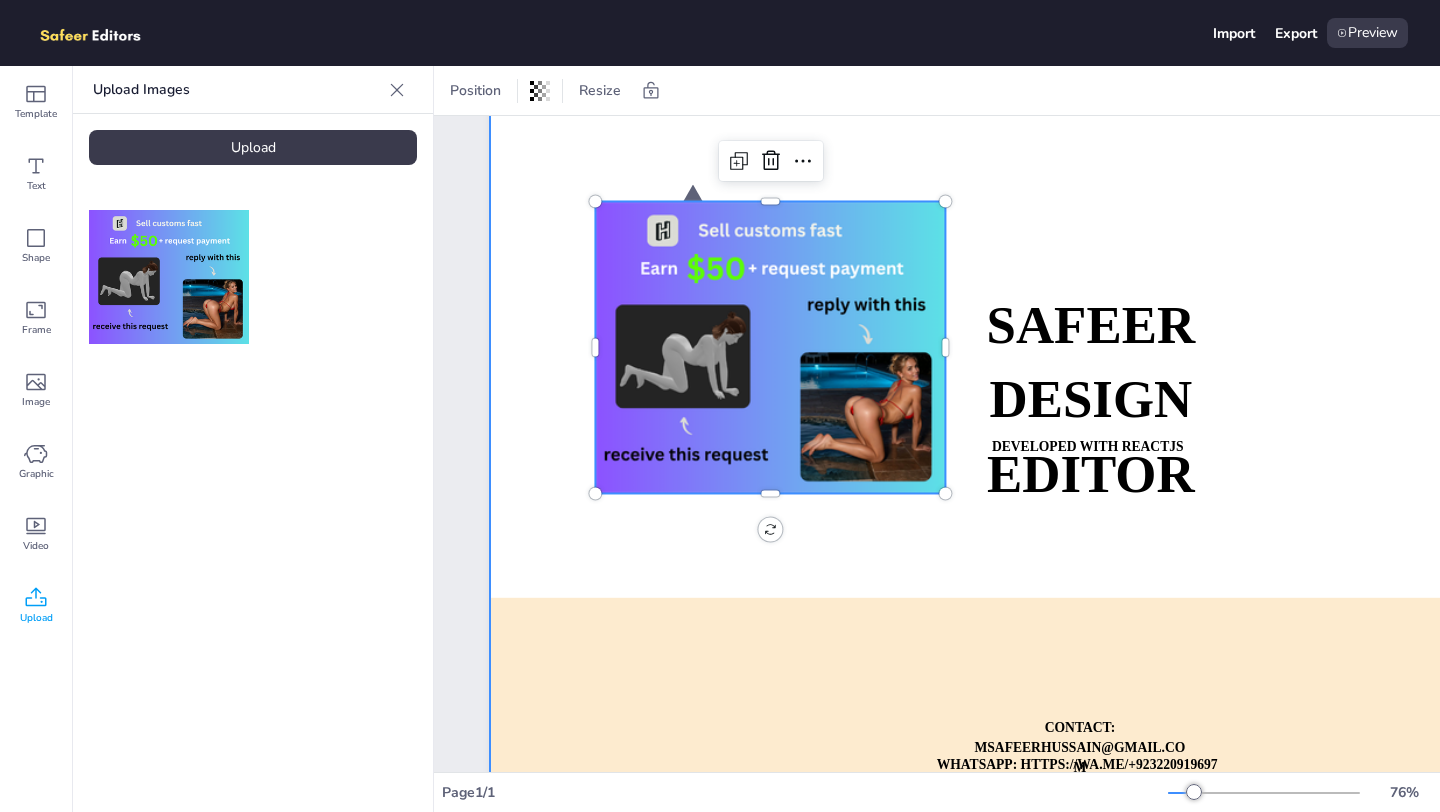 scroll, scrollTop: 188, scrollLeft: 0, axis: vertical 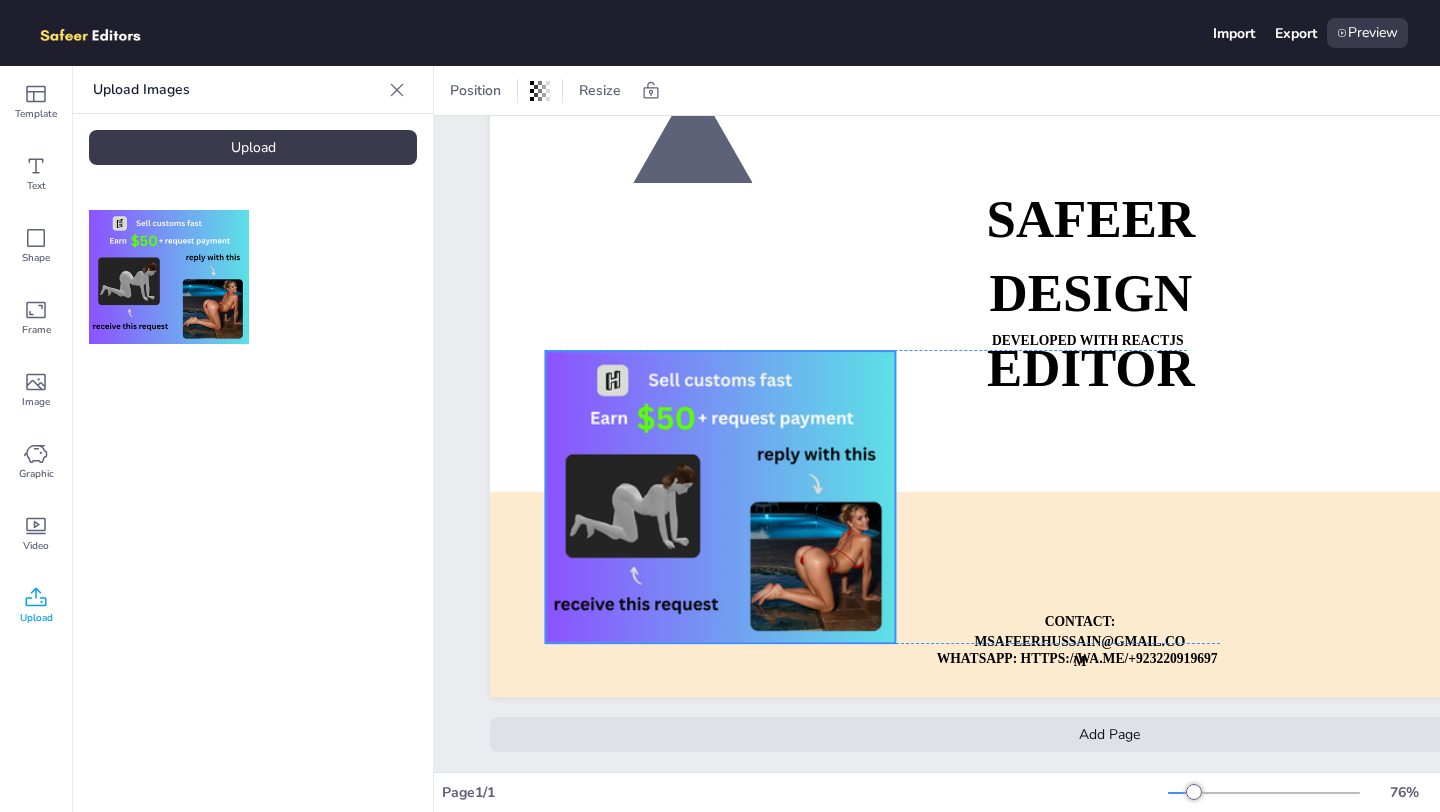 drag, startPoint x: 770, startPoint y: 244, endPoint x: 720, endPoint y: 500, distance: 260.83713 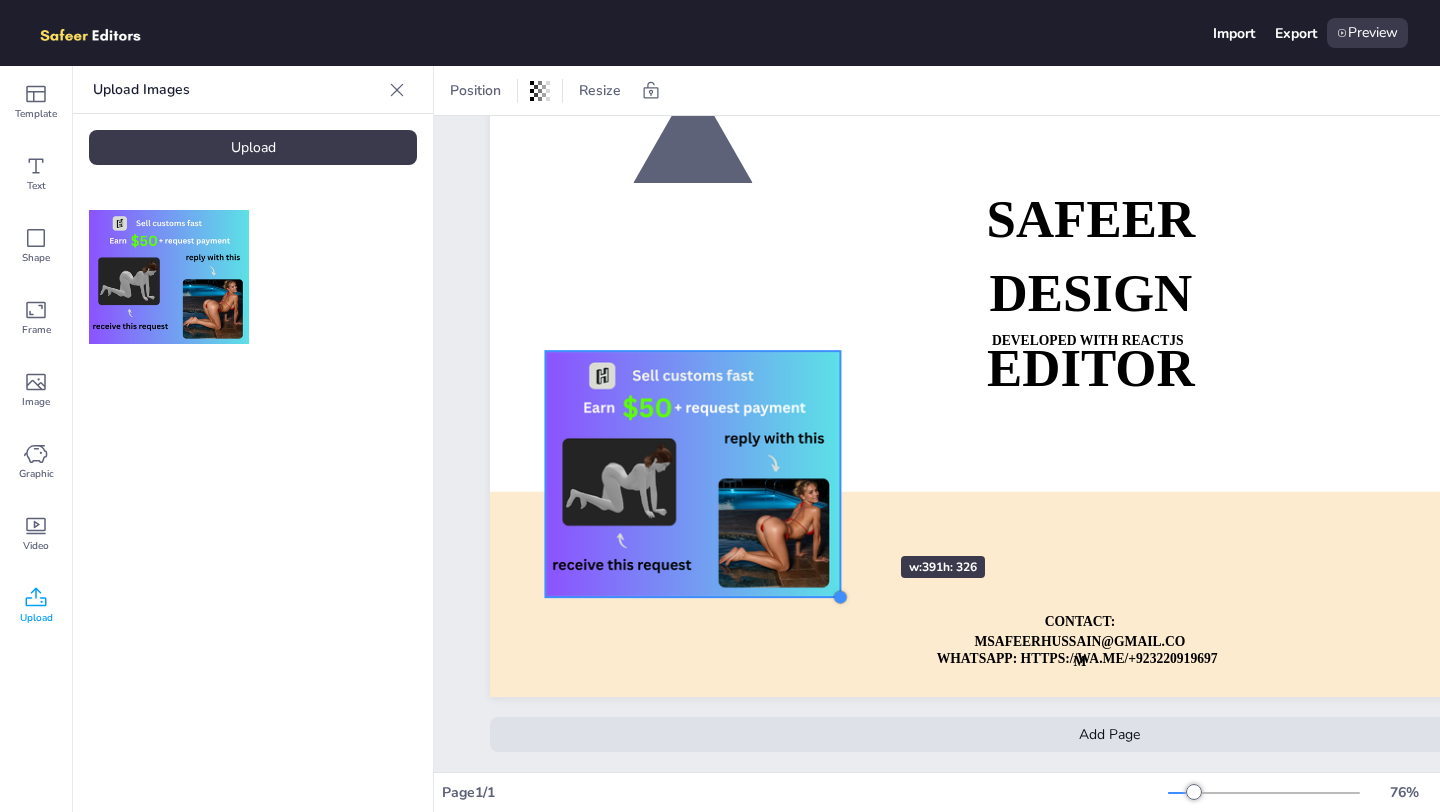drag, startPoint x: 896, startPoint y: 625, endPoint x: 820, endPoint y: 498, distance: 148.00337 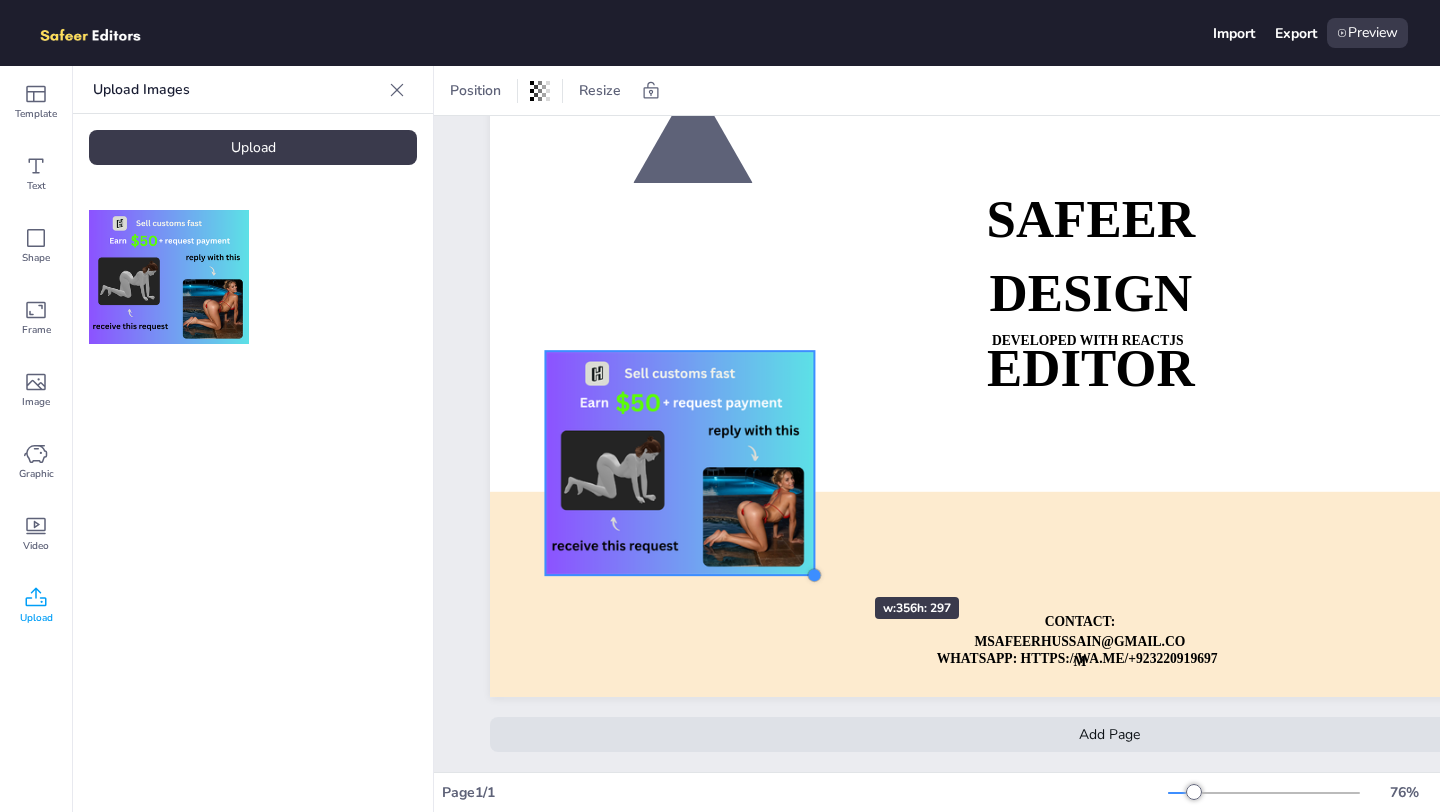 drag, startPoint x: 820, startPoint y: 567, endPoint x: 750, endPoint y: 472, distance: 118.004234 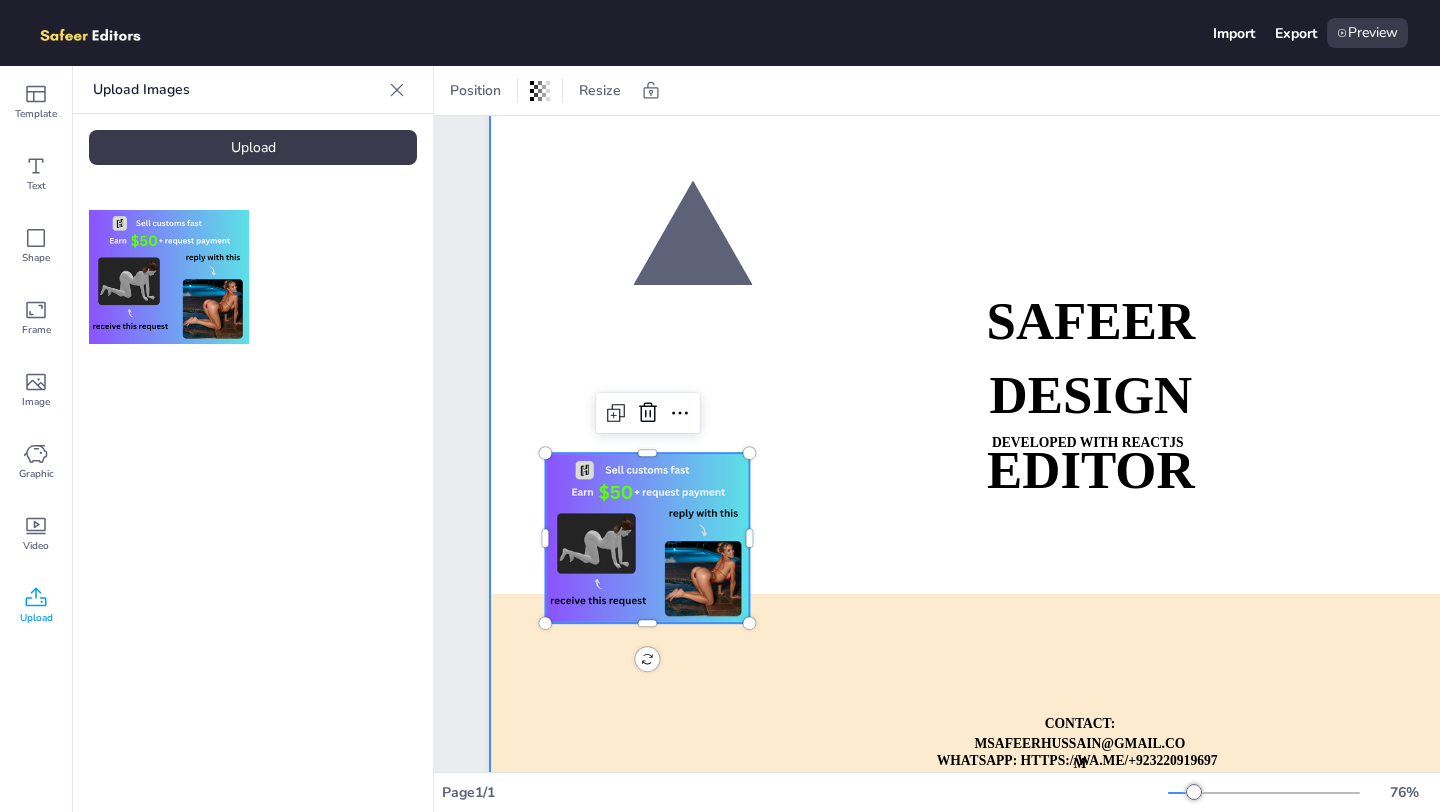 scroll, scrollTop: 0, scrollLeft: 0, axis: both 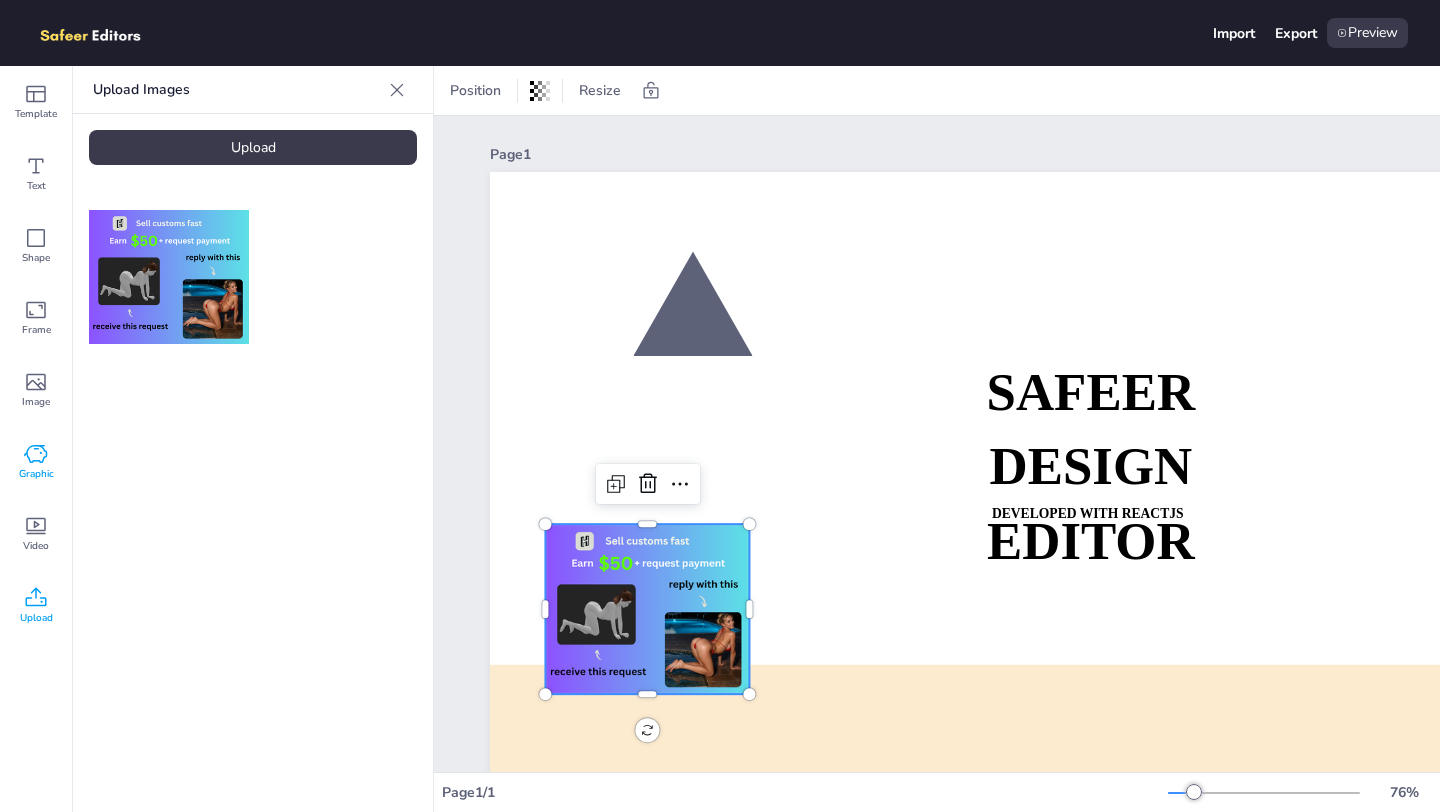 click 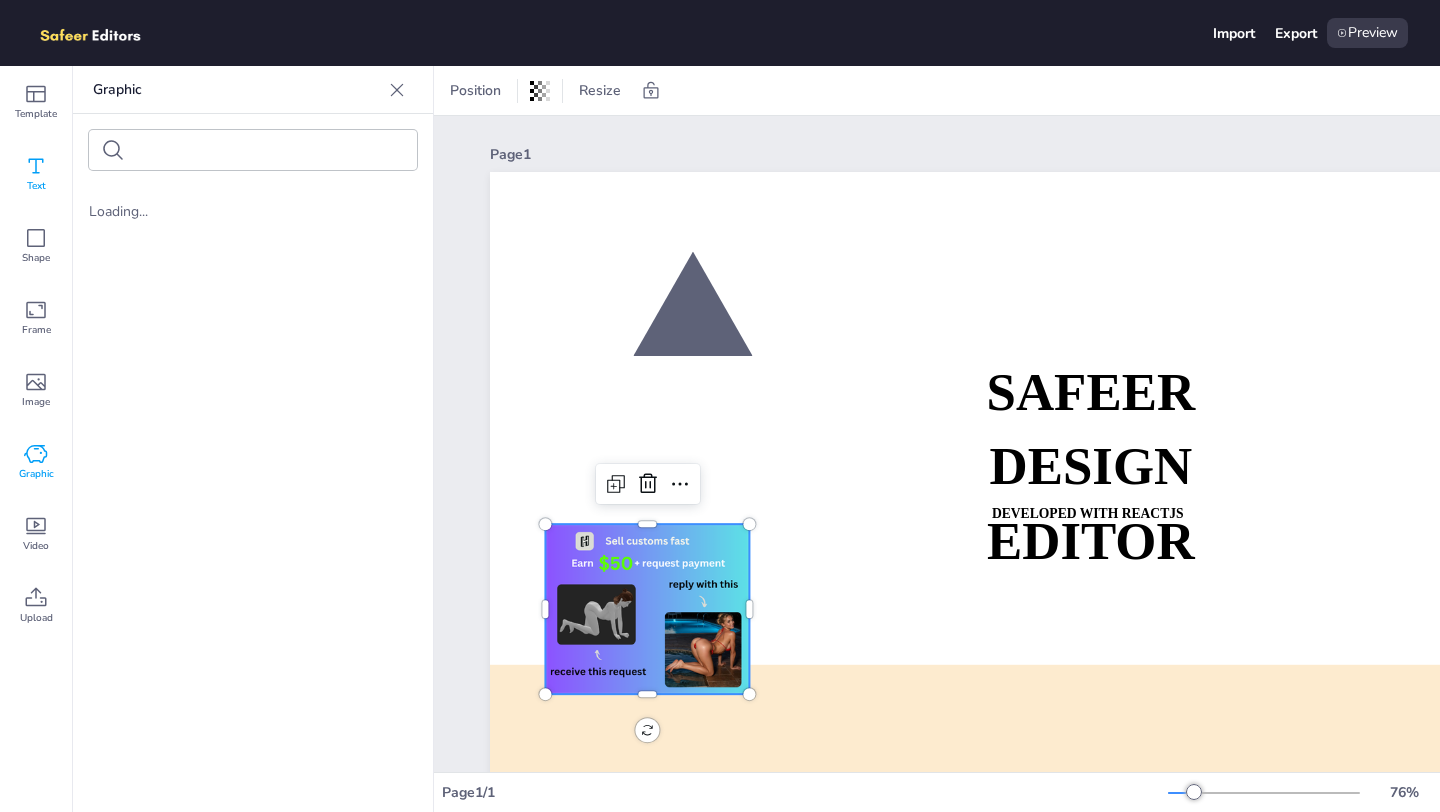 click 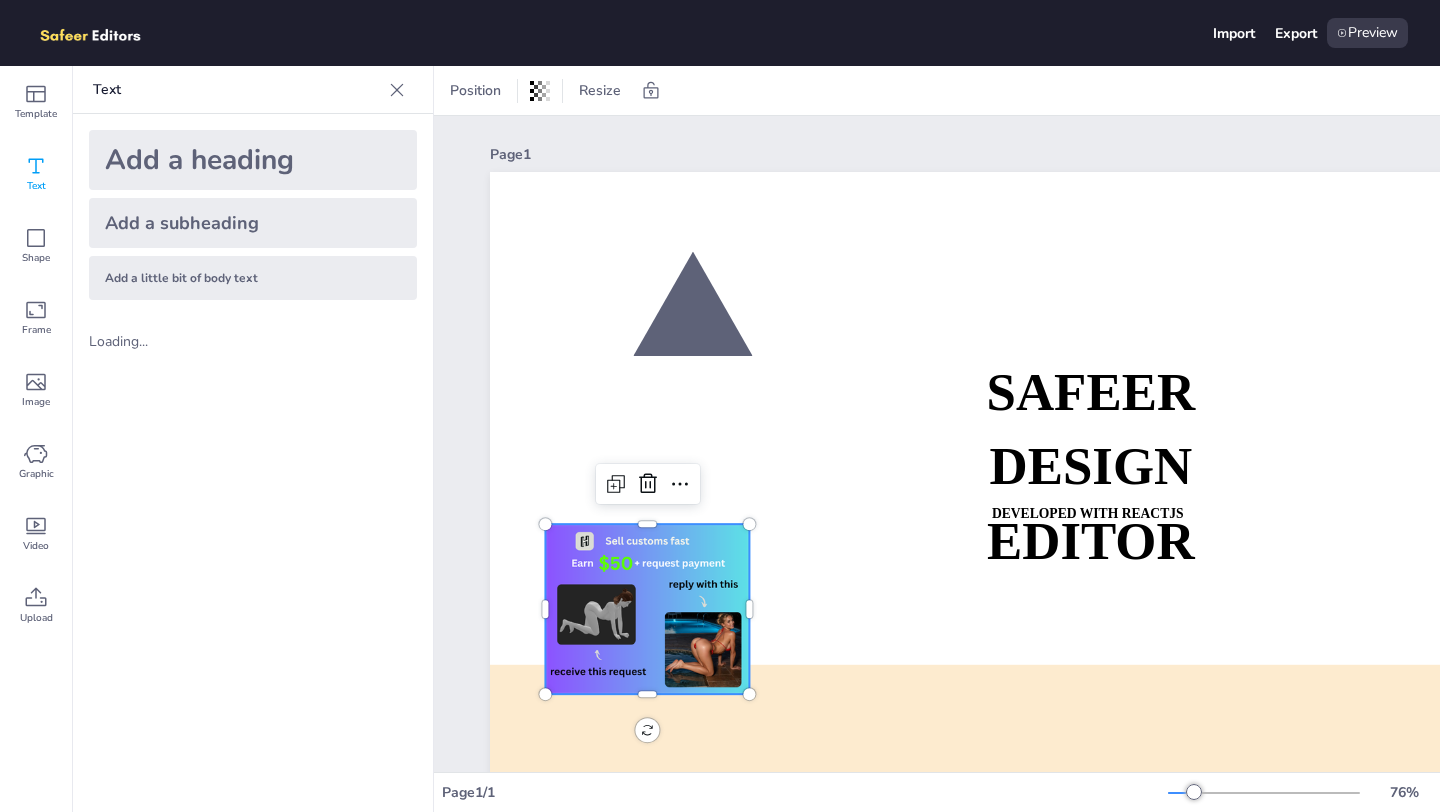 click on "Add a heading" at bounding box center (253, 160) 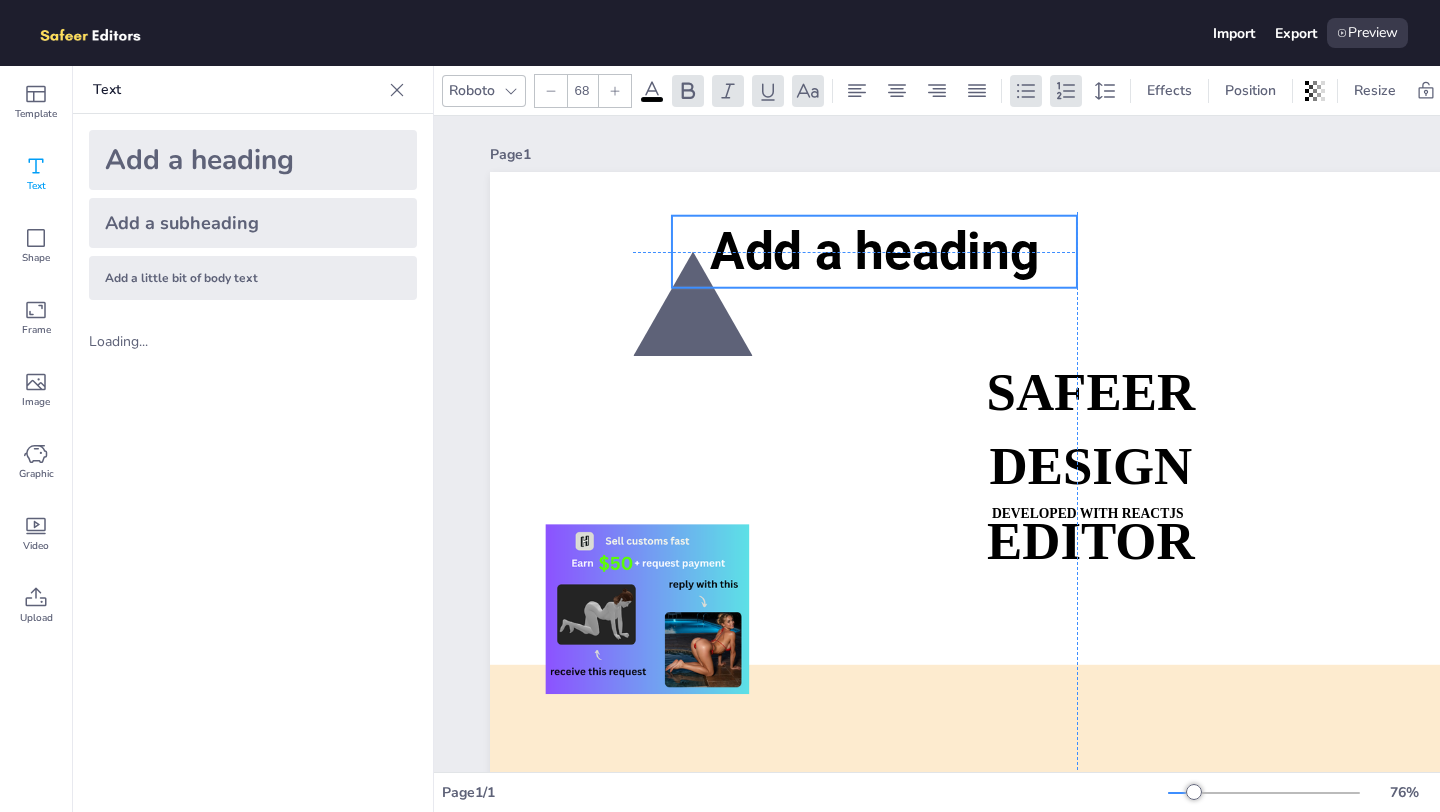 drag, startPoint x: 971, startPoint y: 382, endPoint x: 754, endPoint y: 224, distance: 268.4269 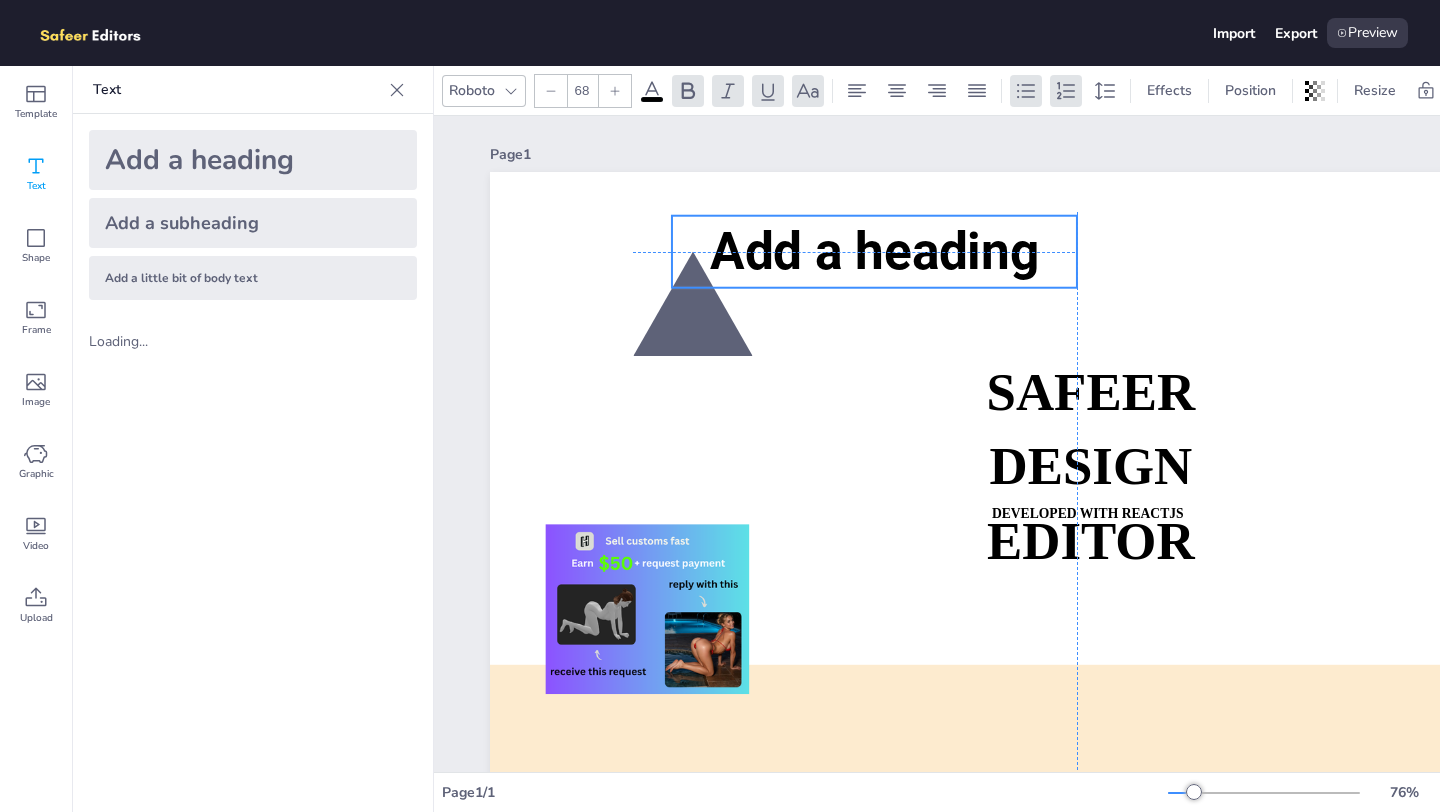 click on "Add a heading" at bounding box center (874, 251) 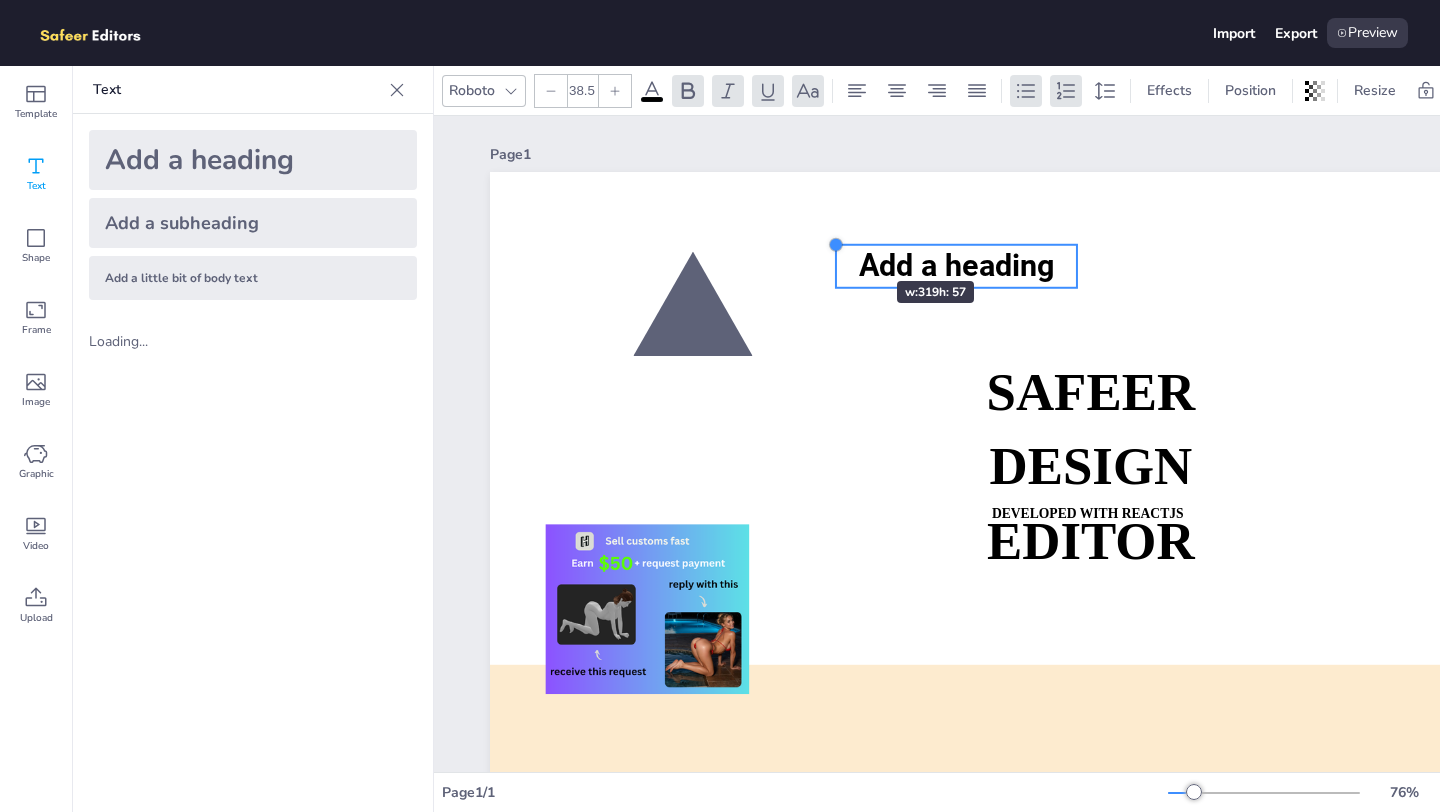 drag, startPoint x: 673, startPoint y: 213, endPoint x: 849, endPoint y: 245, distance: 178.88544 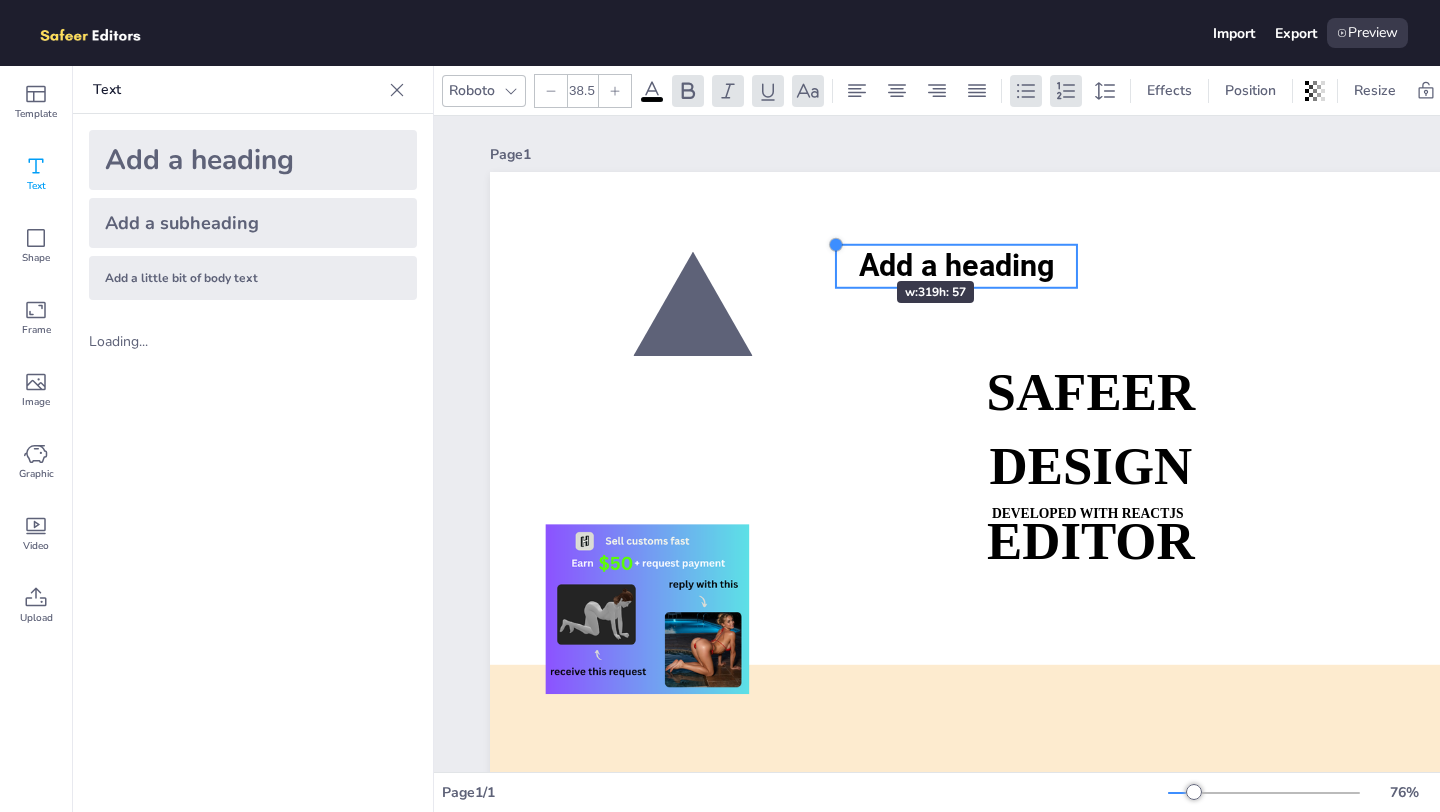 click at bounding box center [836, 245] 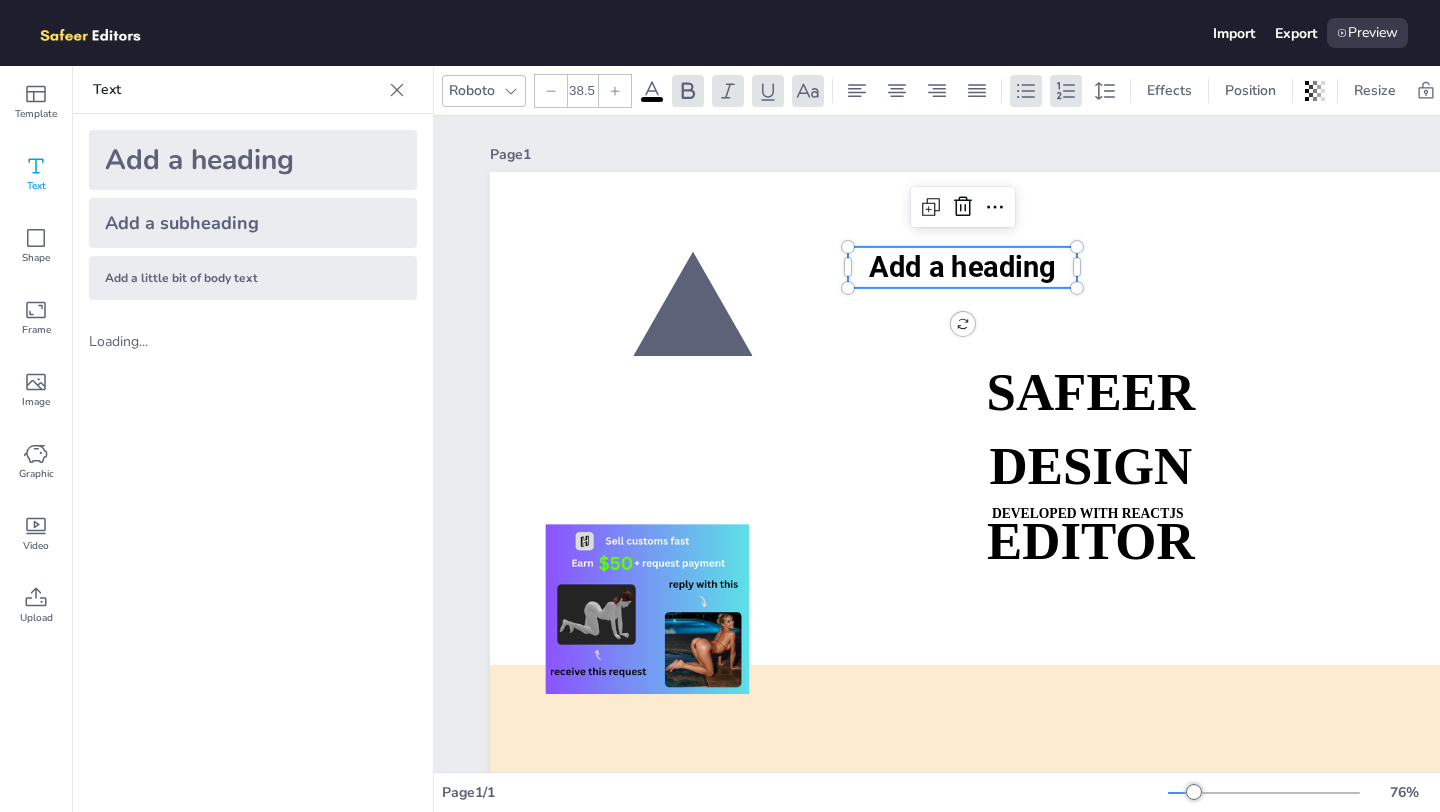 click on "Add a subheading" at bounding box center (253, 223) 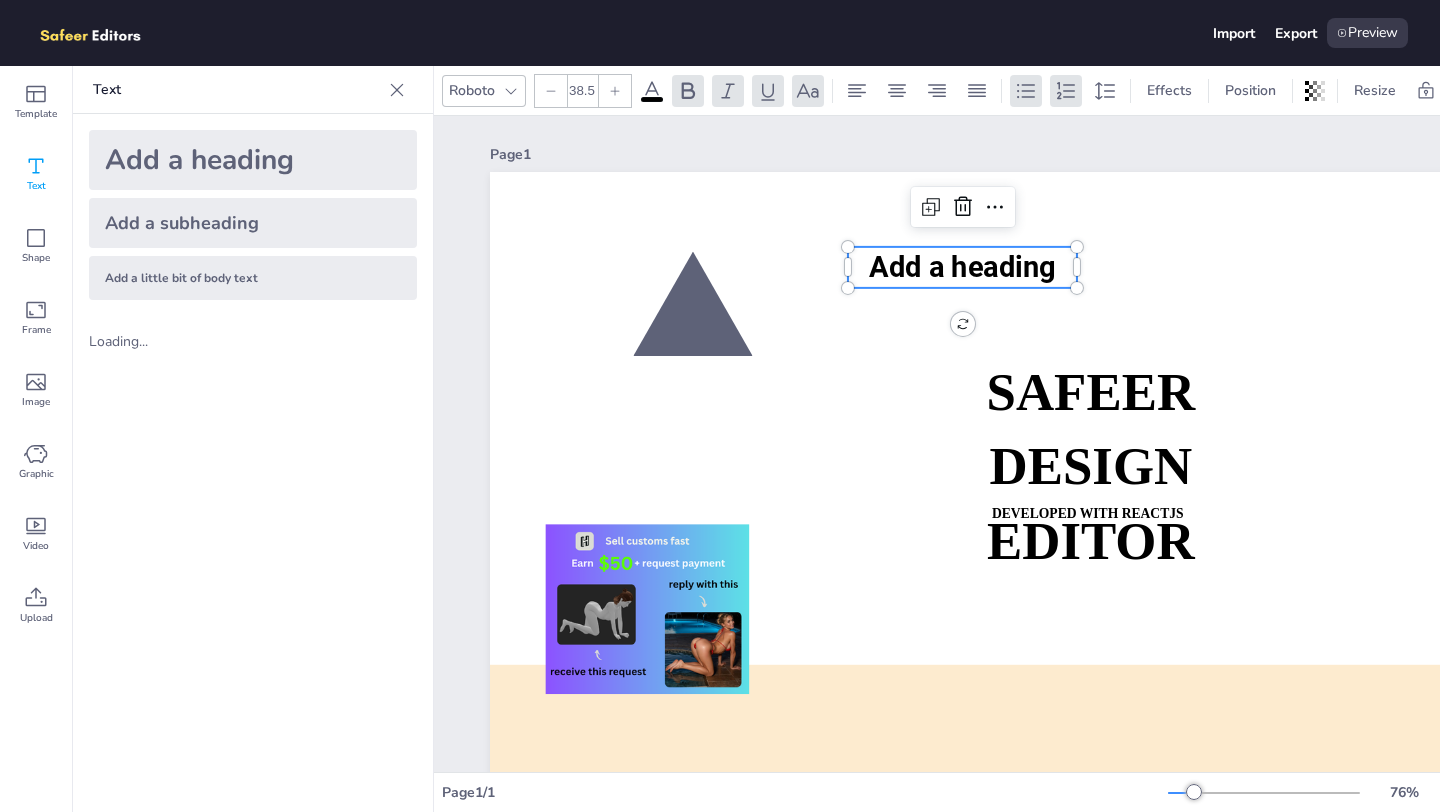 type on "--" 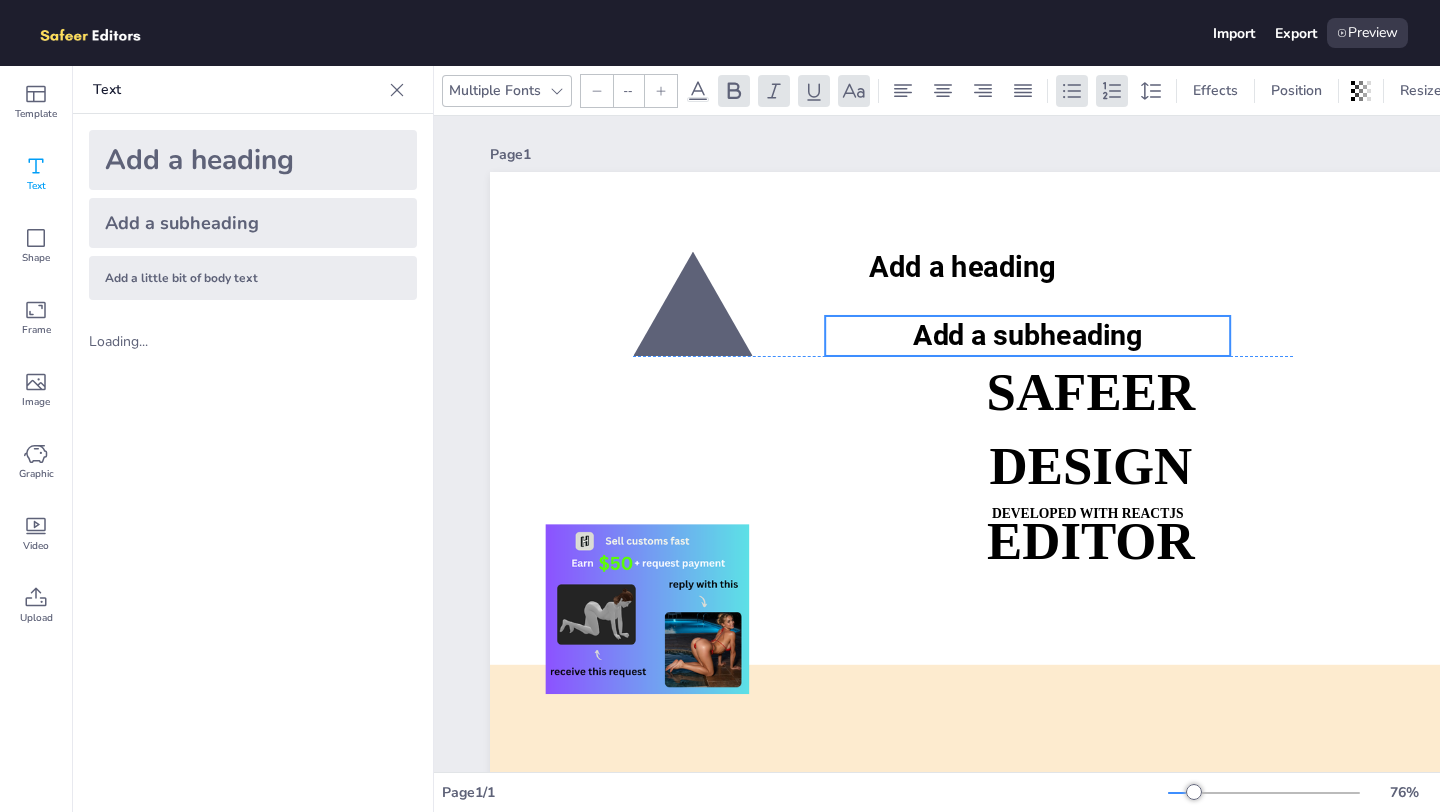 drag, startPoint x: 944, startPoint y: 472, endPoint x: 887, endPoint y: 343, distance: 141.0319 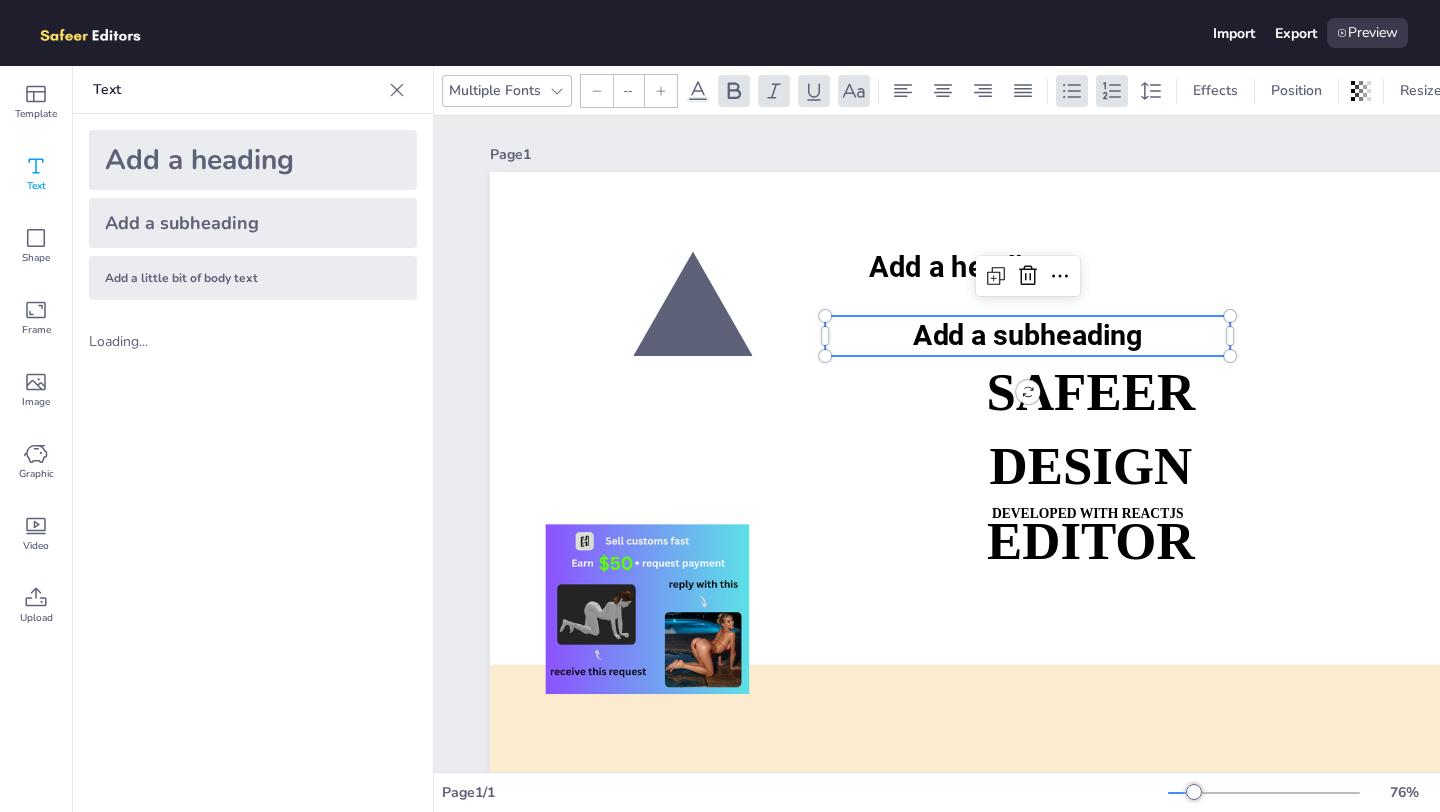 click on "Add a little bit of body text" at bounding box center (253, 278) 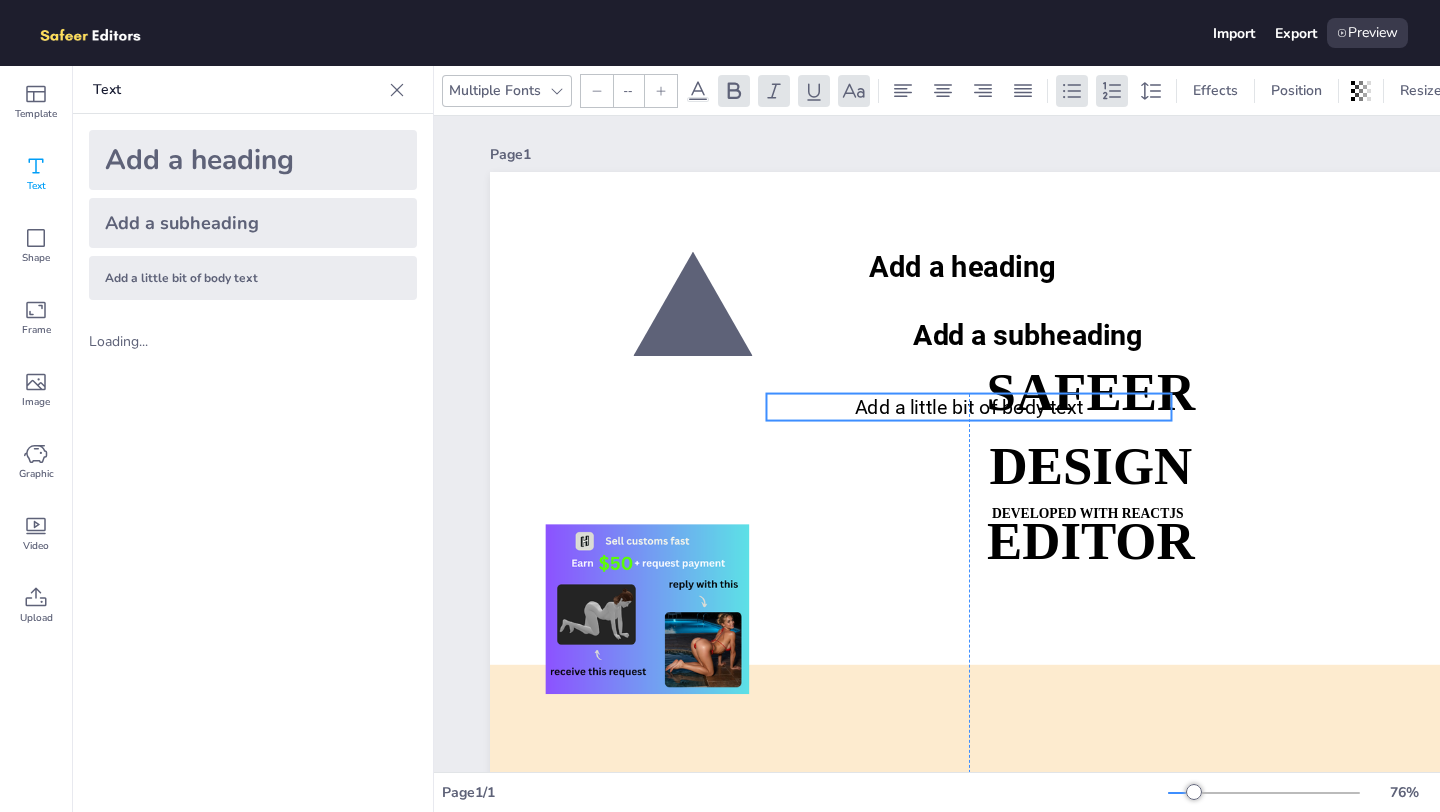 drag, startPoint x: 934, startPoint y: 519, endPoint x: 786, endPoint y: 390, distance: 196.32881 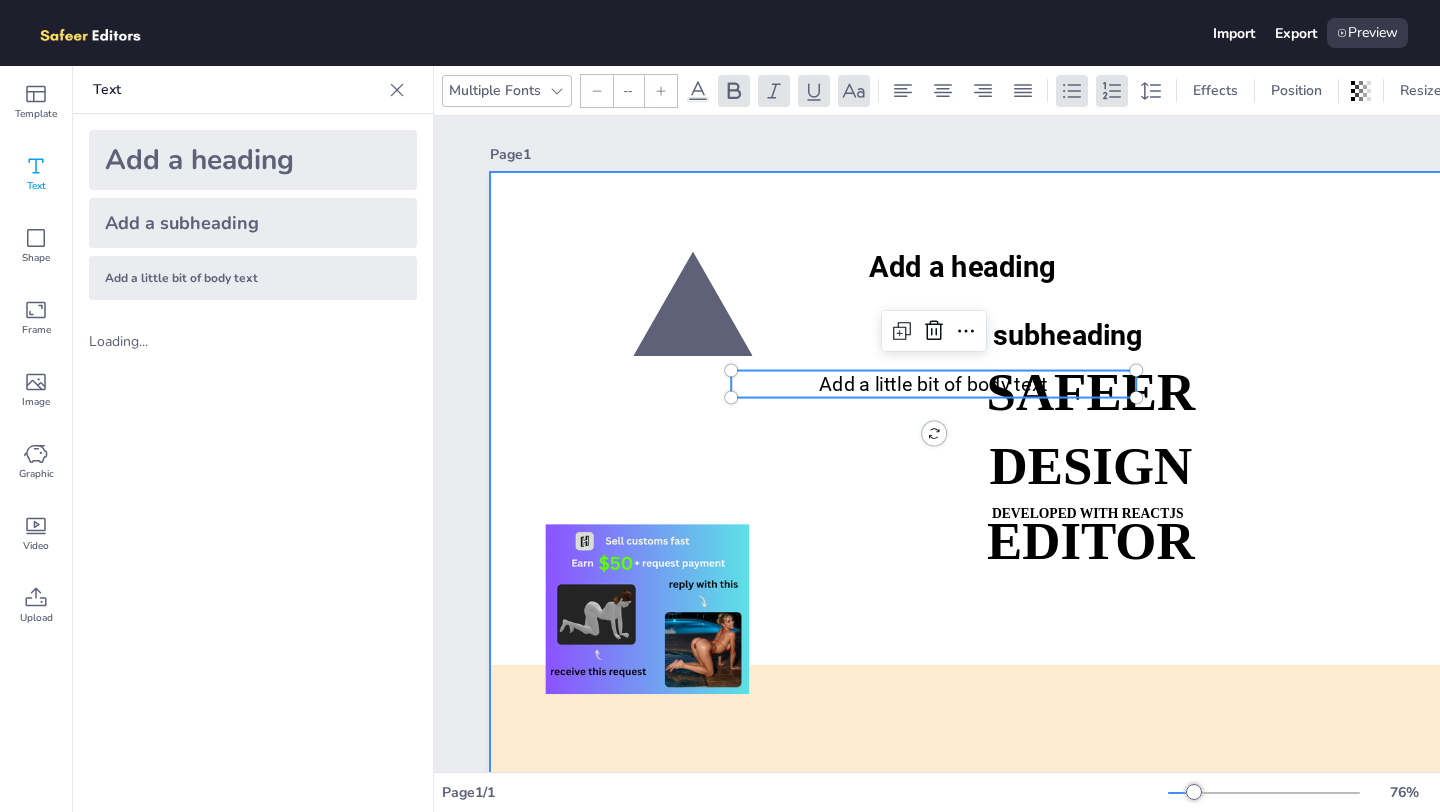 click at bounding box center [1109, 521] 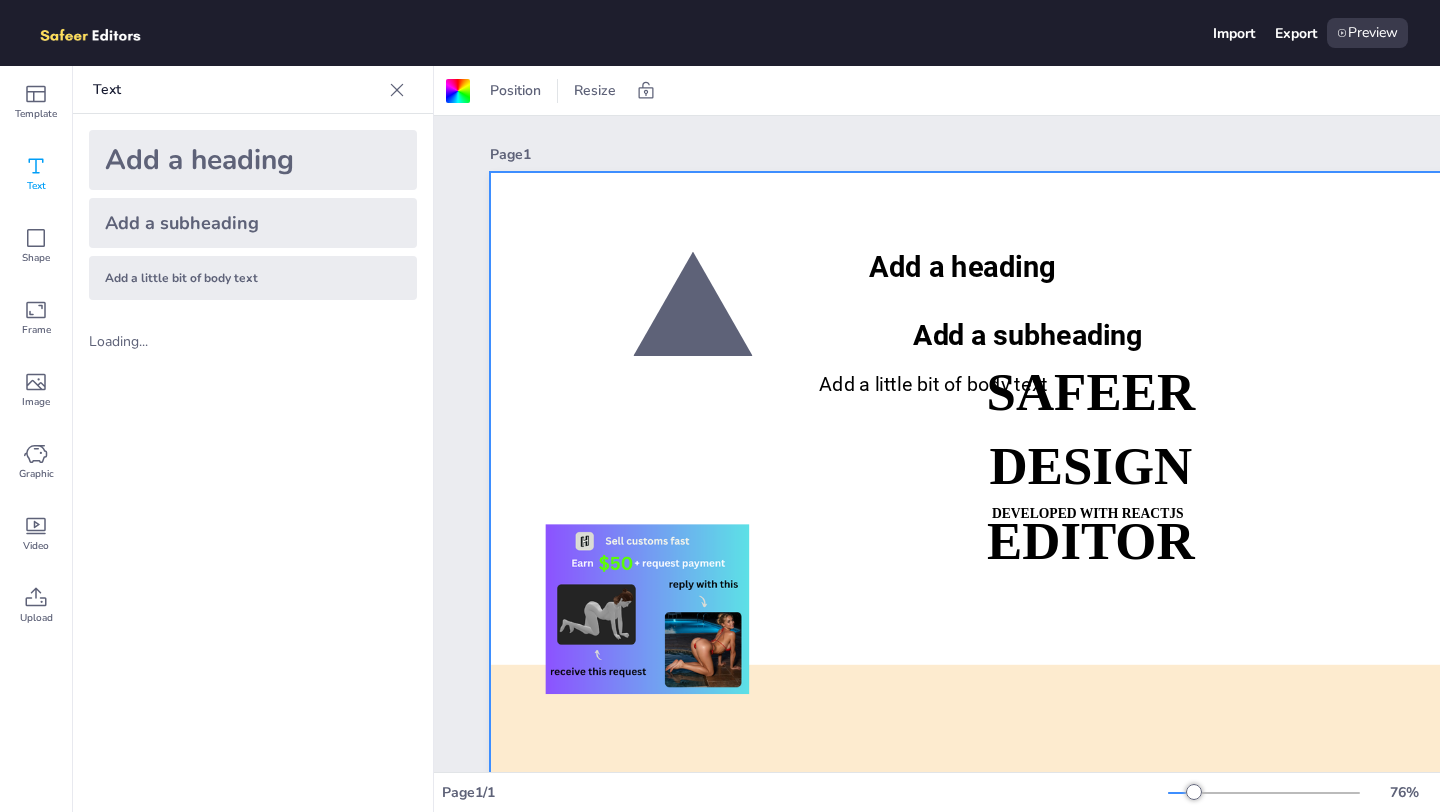 click at bounding box center (1264, 793) 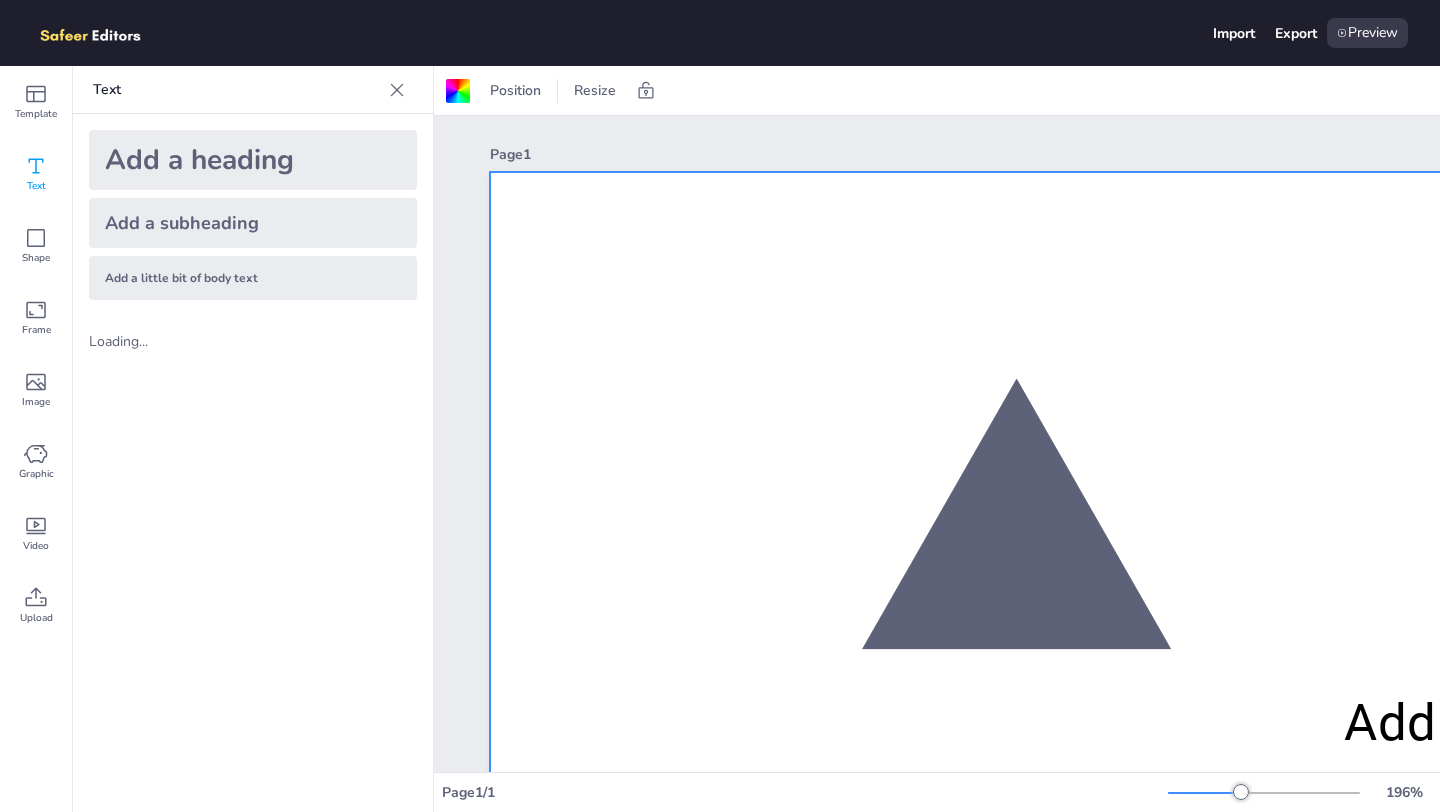 click at bounding box center (1264, 793) 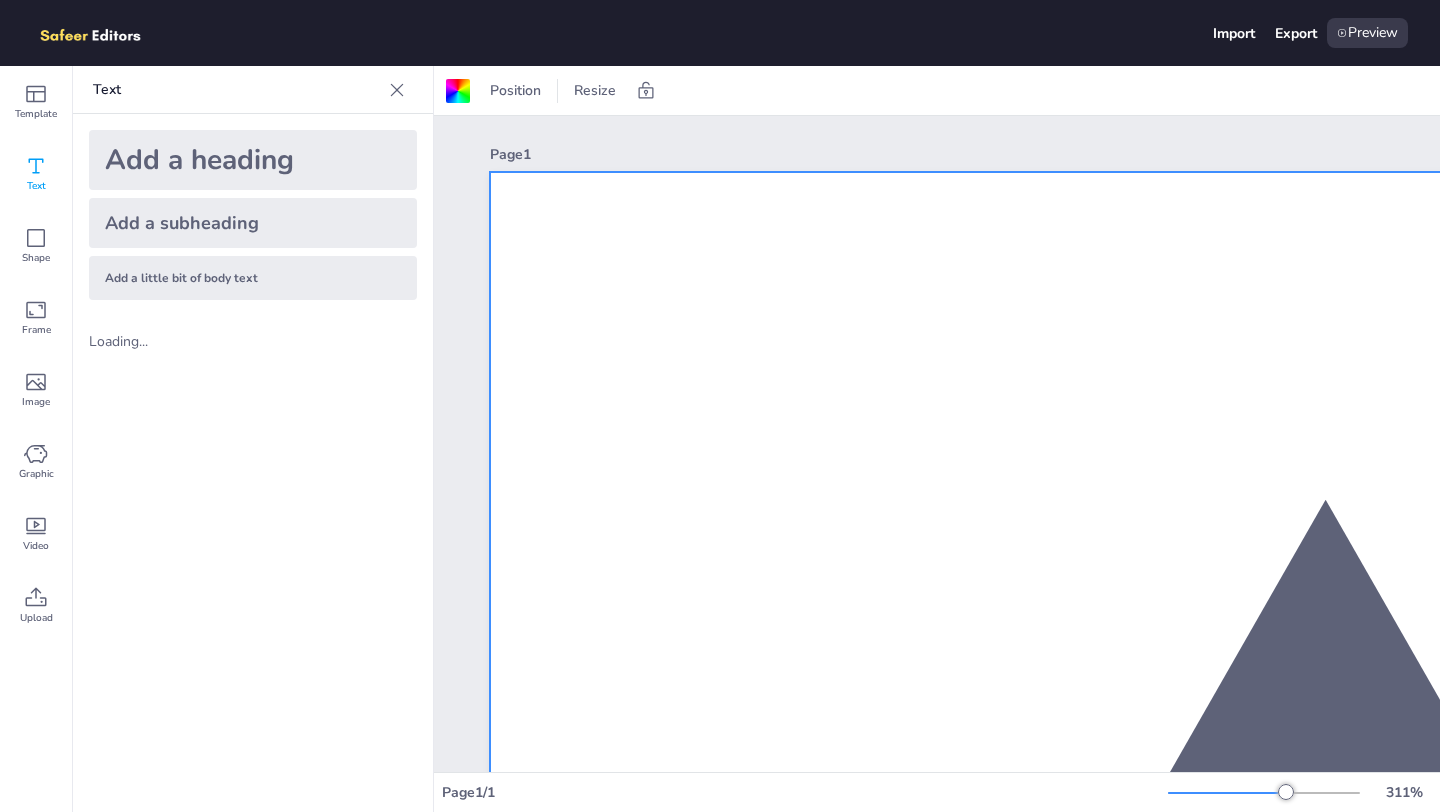 click at bounding box center [1264, 793] 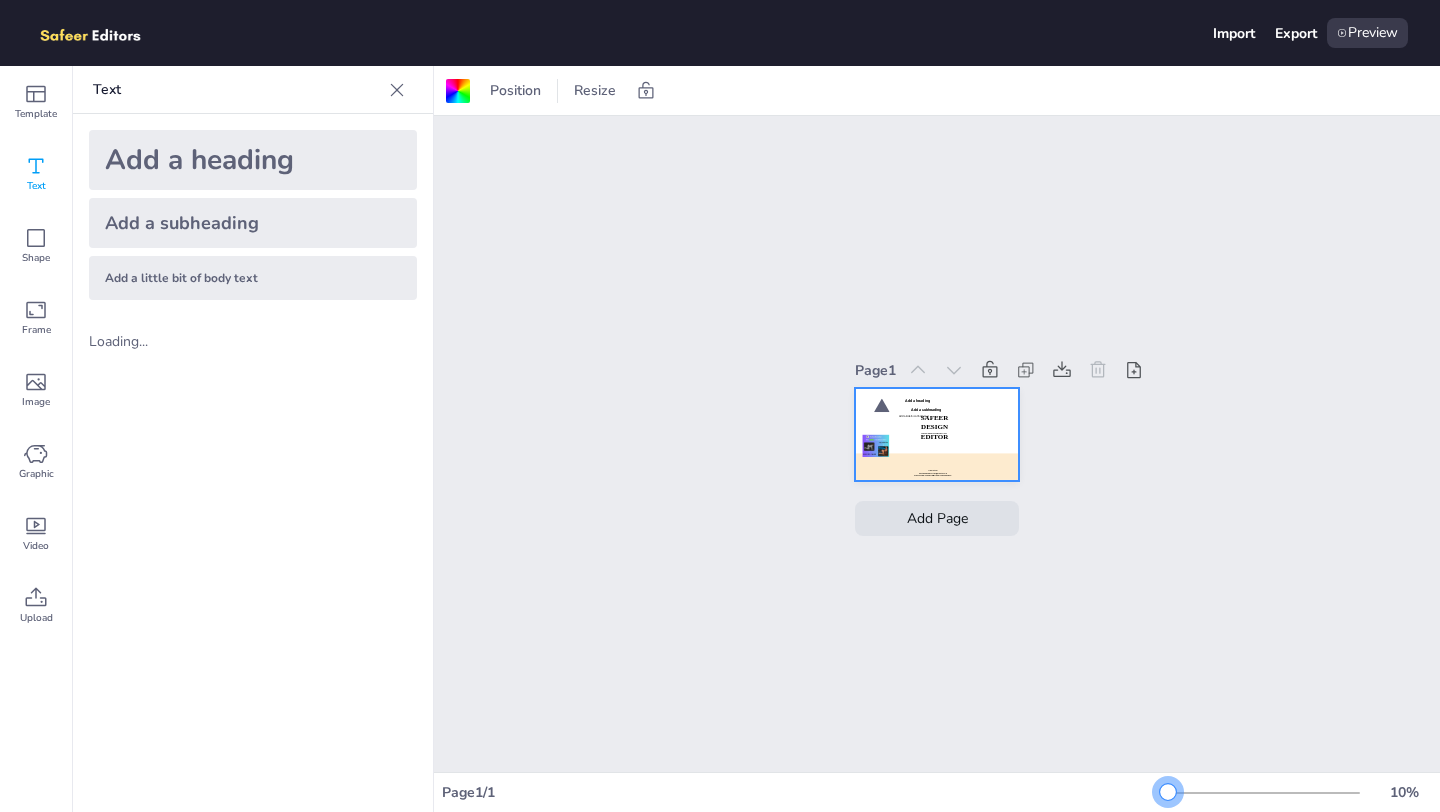 drag, startPoint x: 1312, startPoint y: 796, endPoint x: 1096, endPoint y: 770, distance: 217.55919 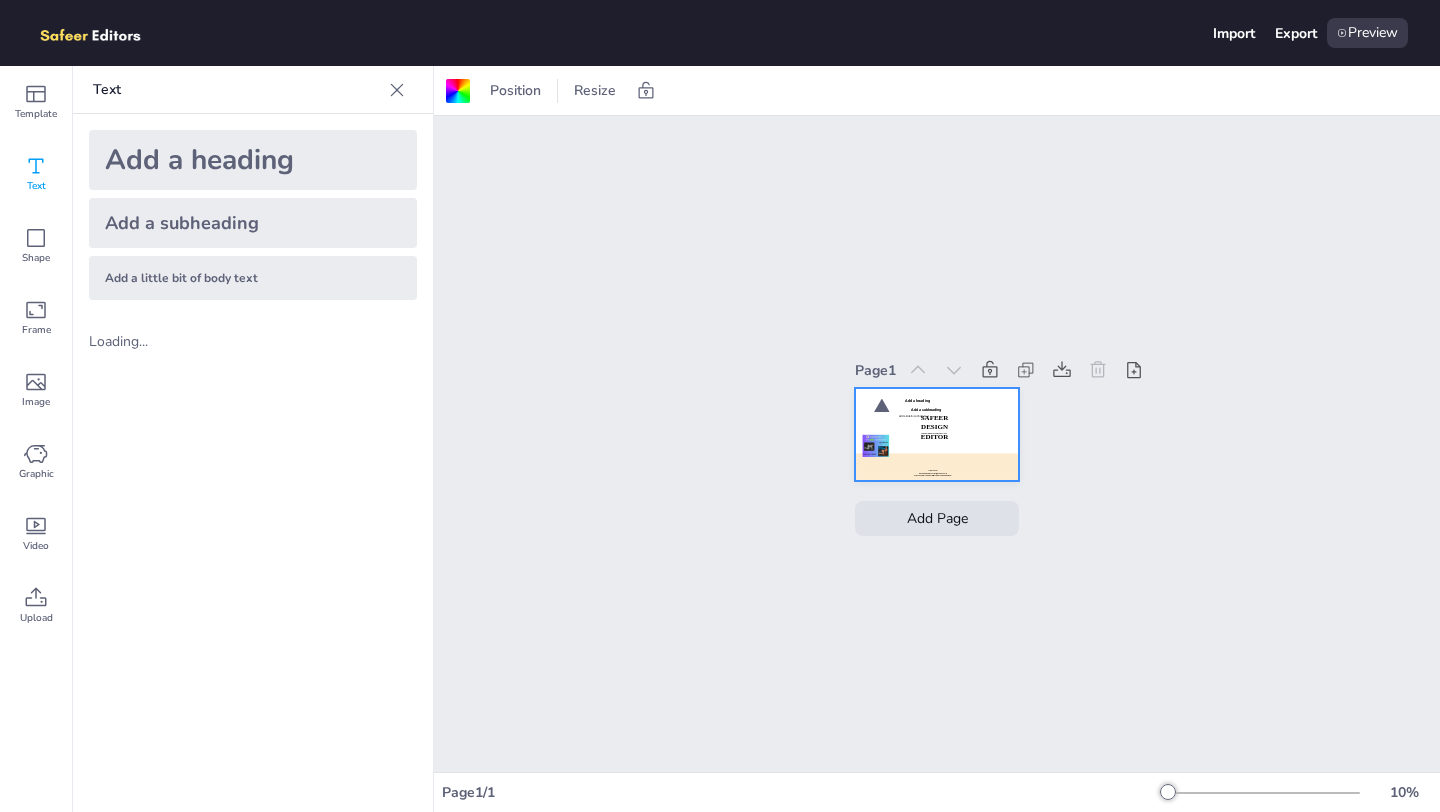 click at bounding box center [1264, 793] 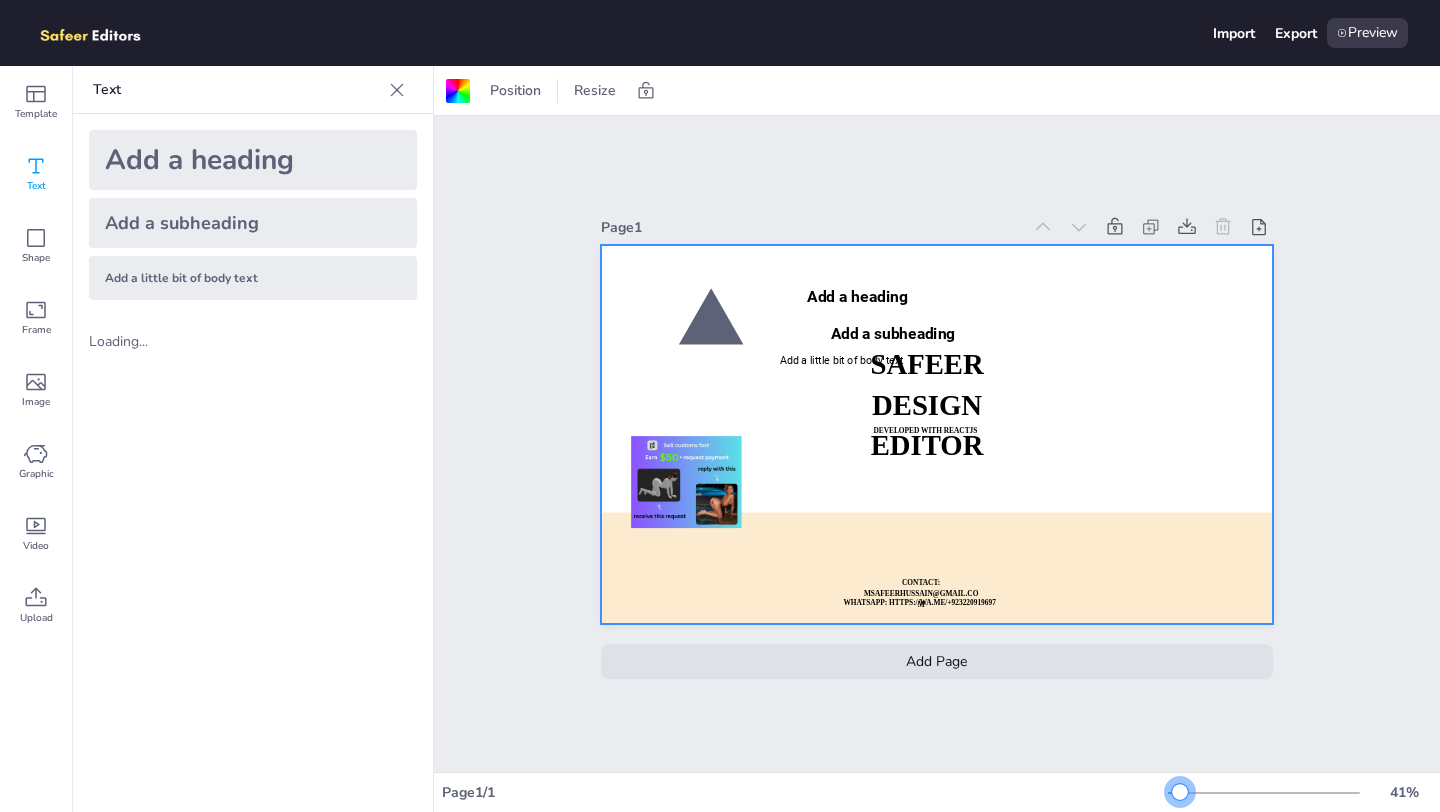 drag, startPoint x: 1216, startPoint y: 791, endPoint x: 1180, endPoint y: 792, distance: 36.013885 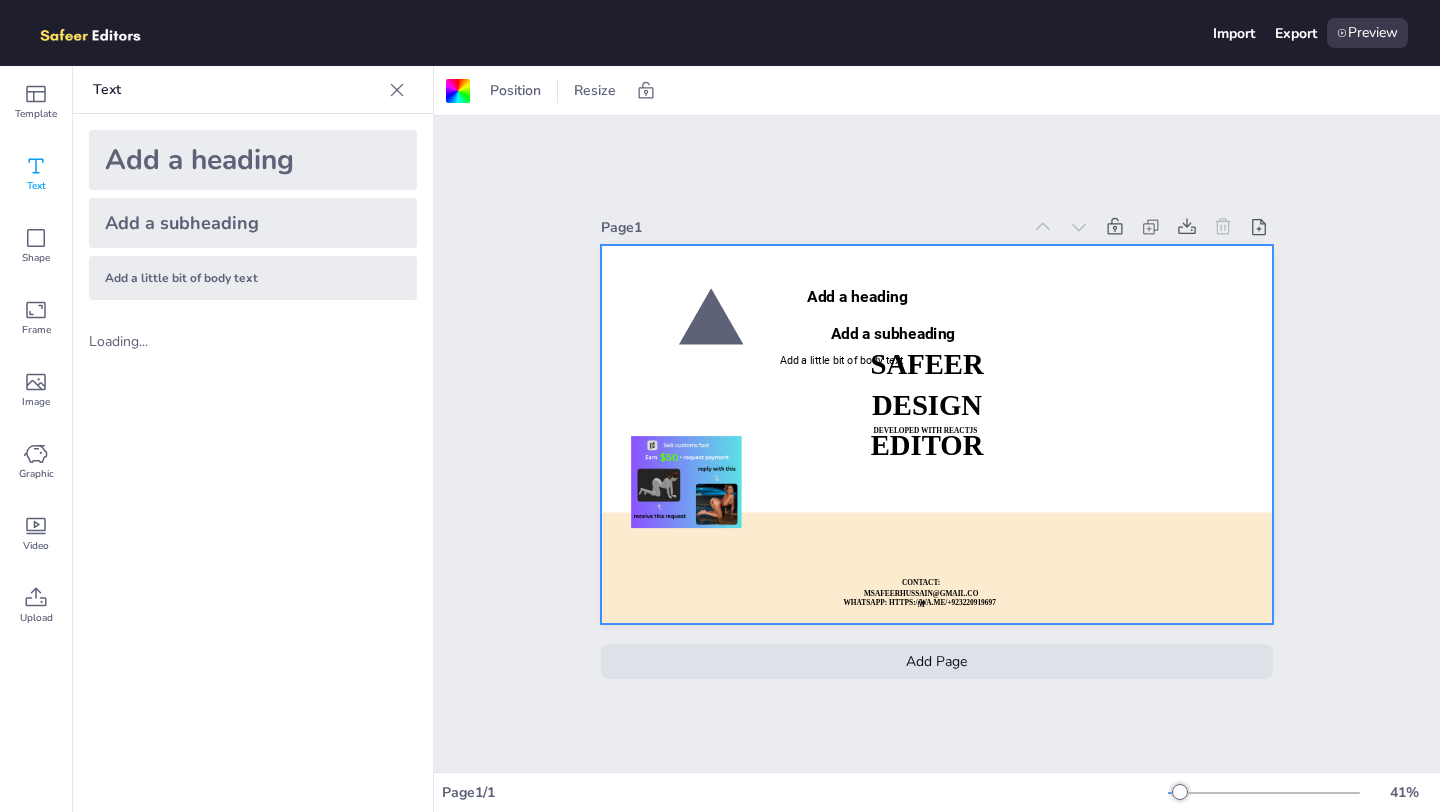 click 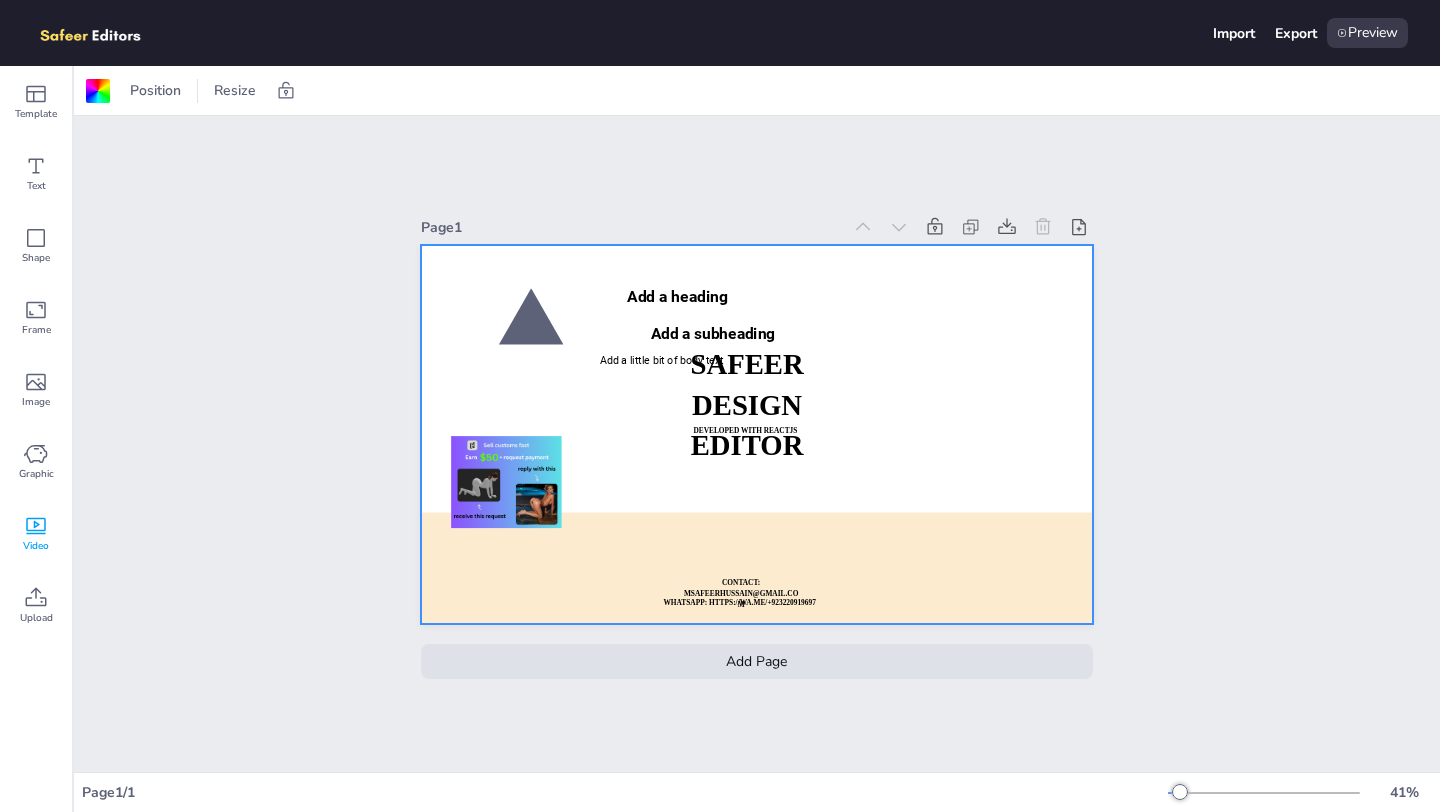 click 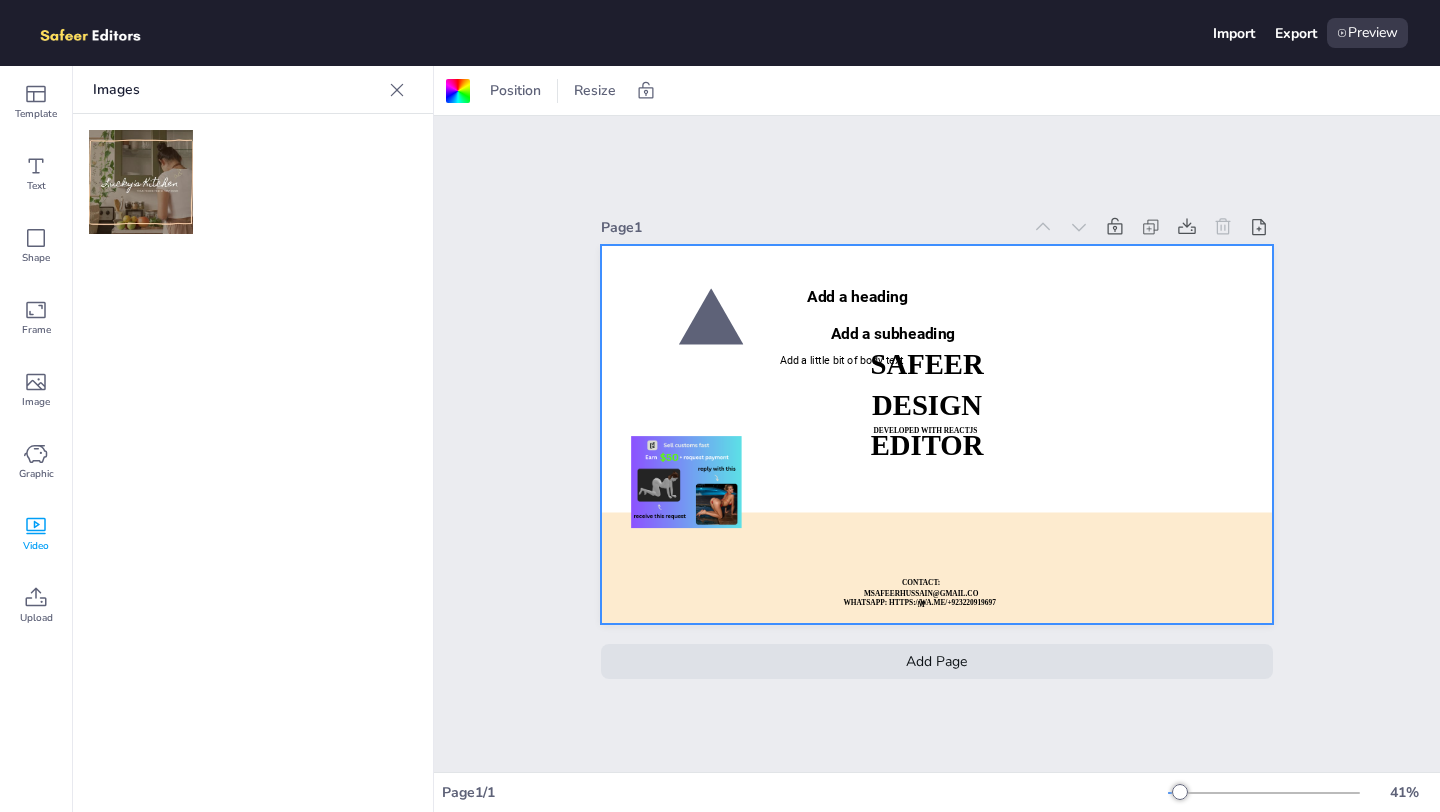 click at bounding box center (141, 182) 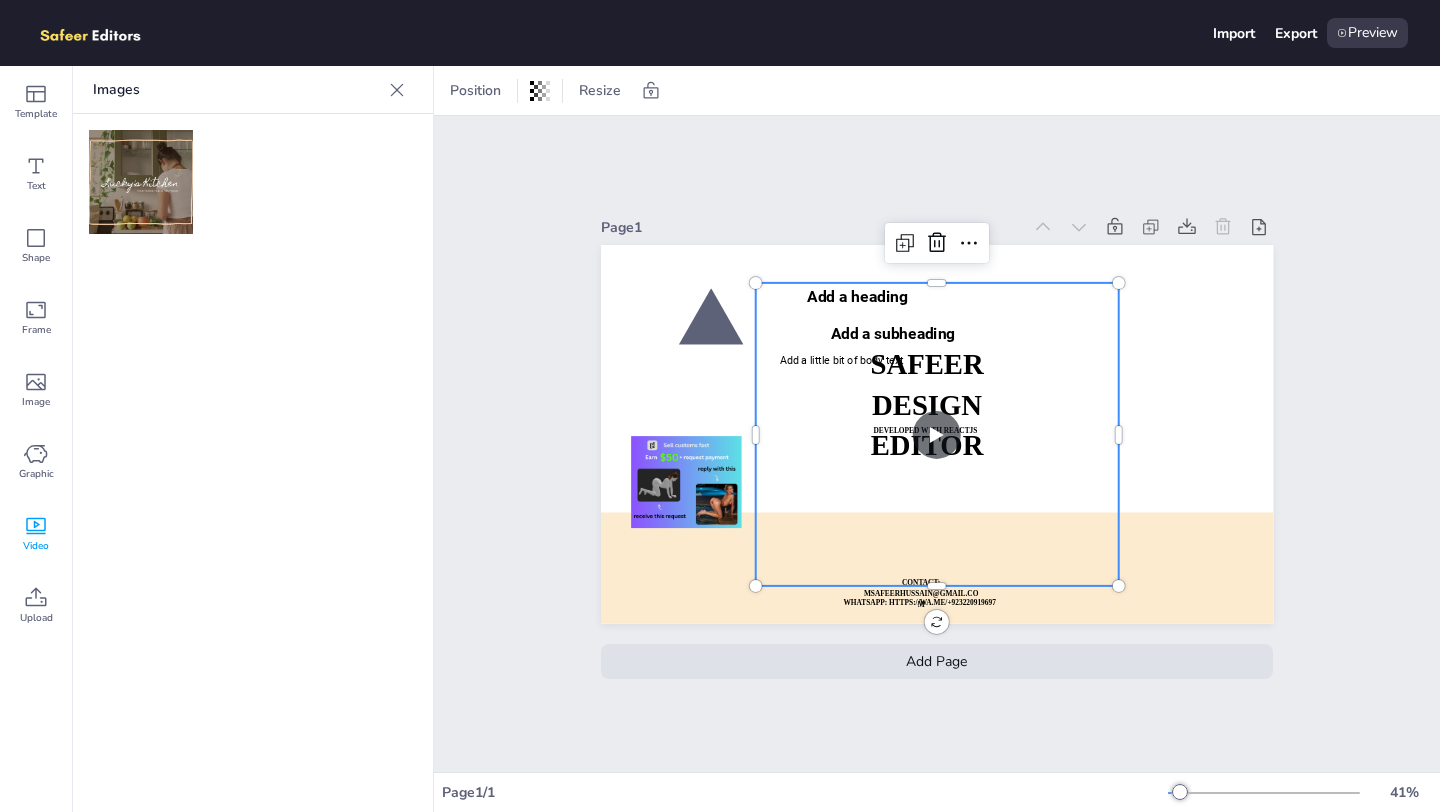 click at bounding box center (937, 434) 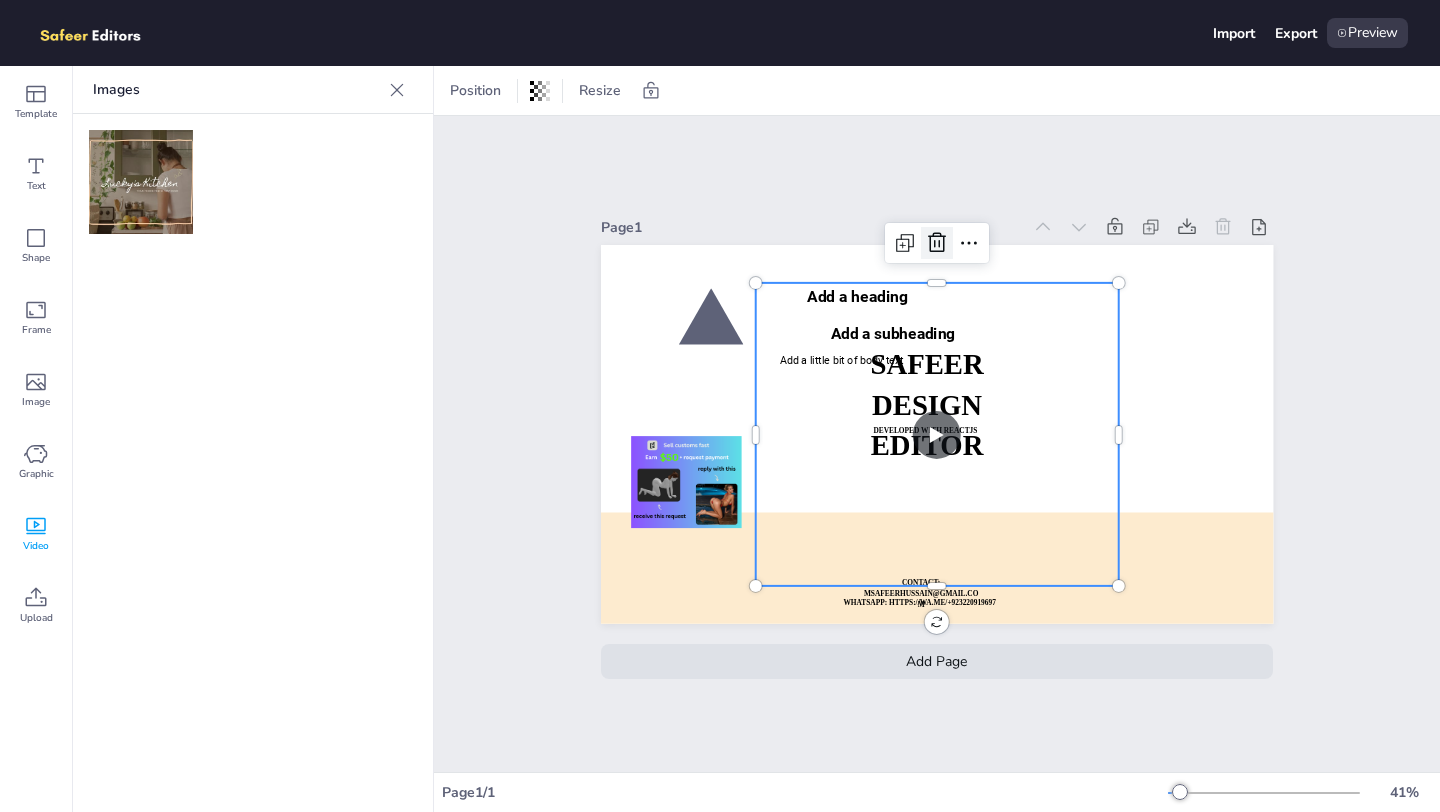 click 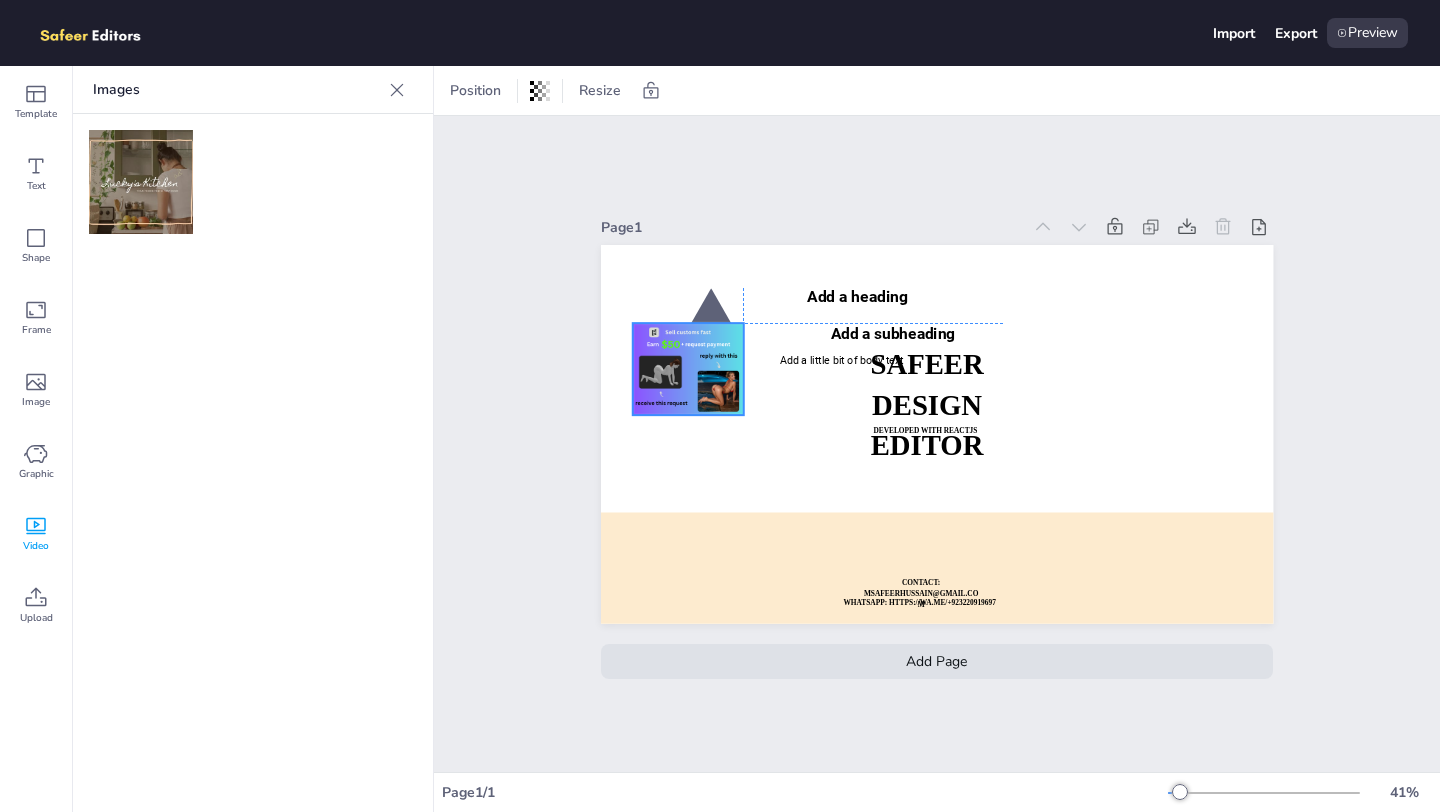 drag, startPoint x: 670, startPoint y: 466, endPoint x: 674, endPoint y: 353, distance: 113.07078 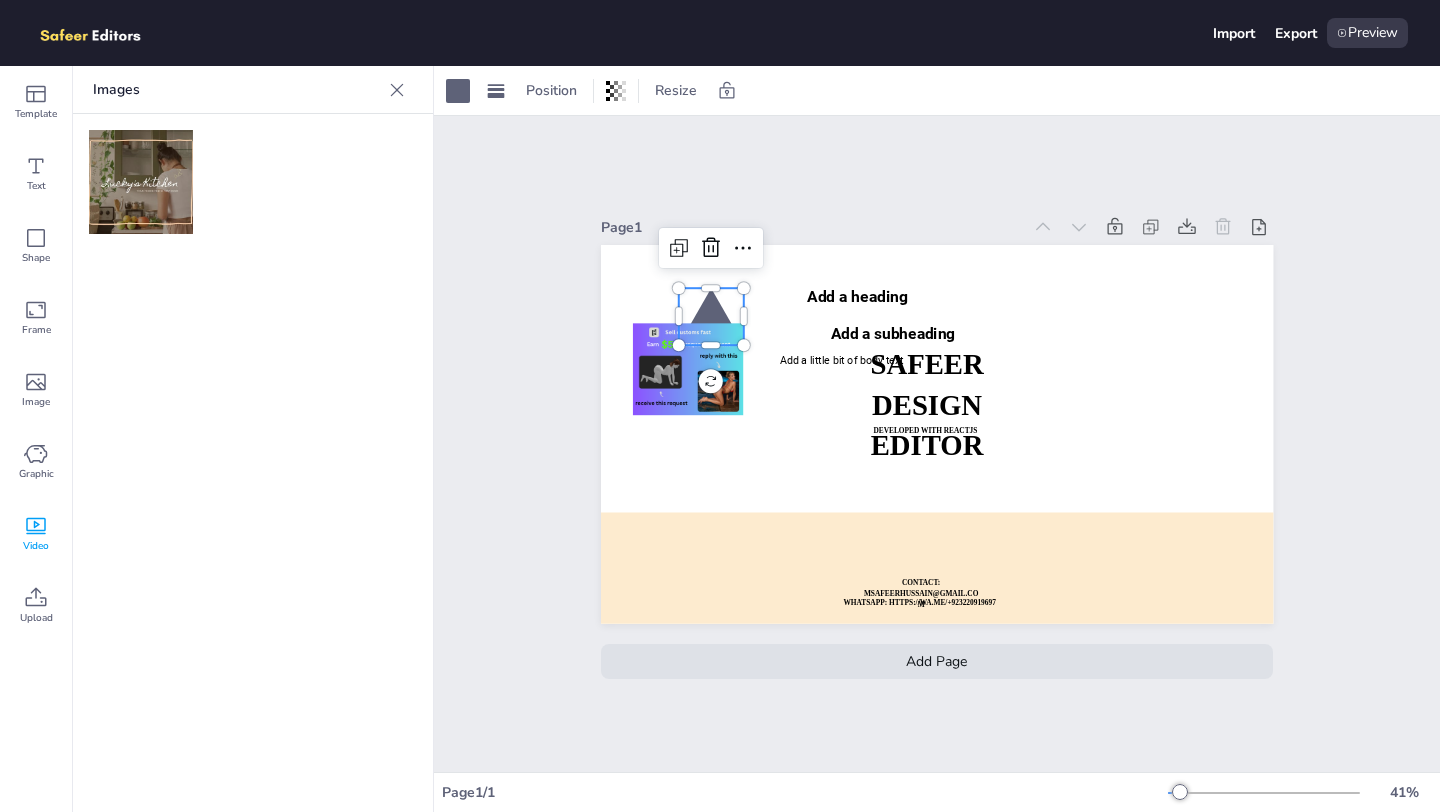 click at bounding box center (711, 316) 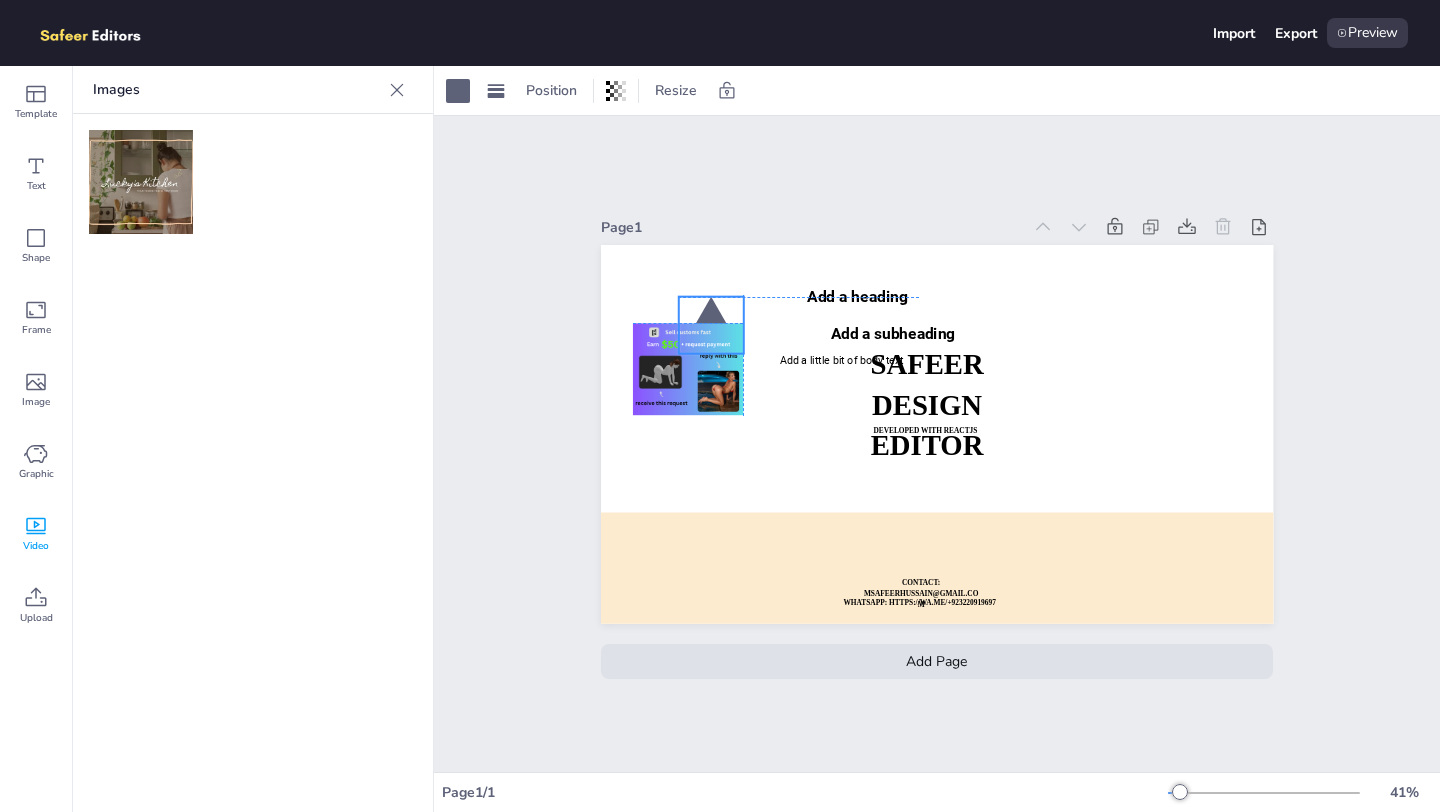 click at bounding box center (711, 325) 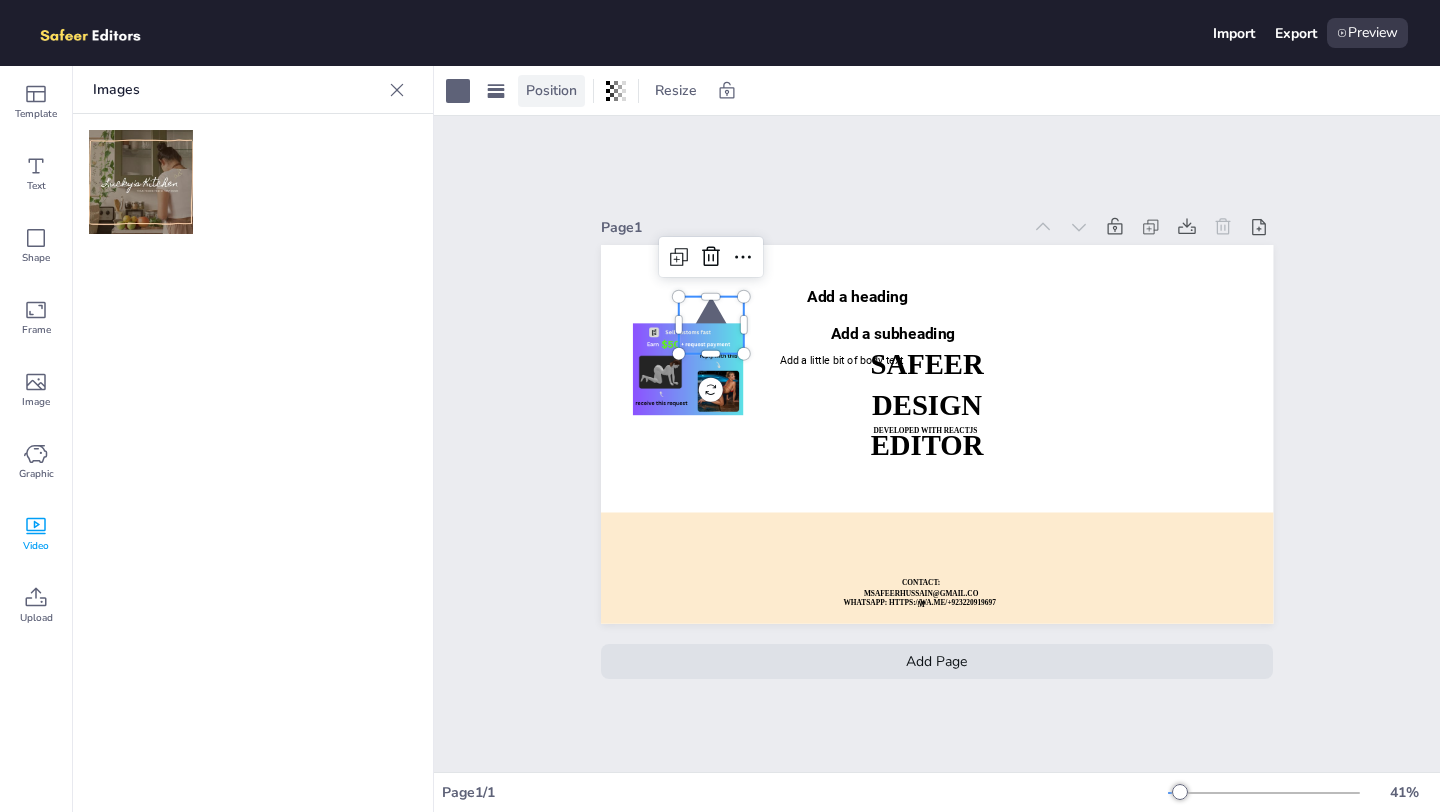 click on "Position" at bounding box center [551, 90] 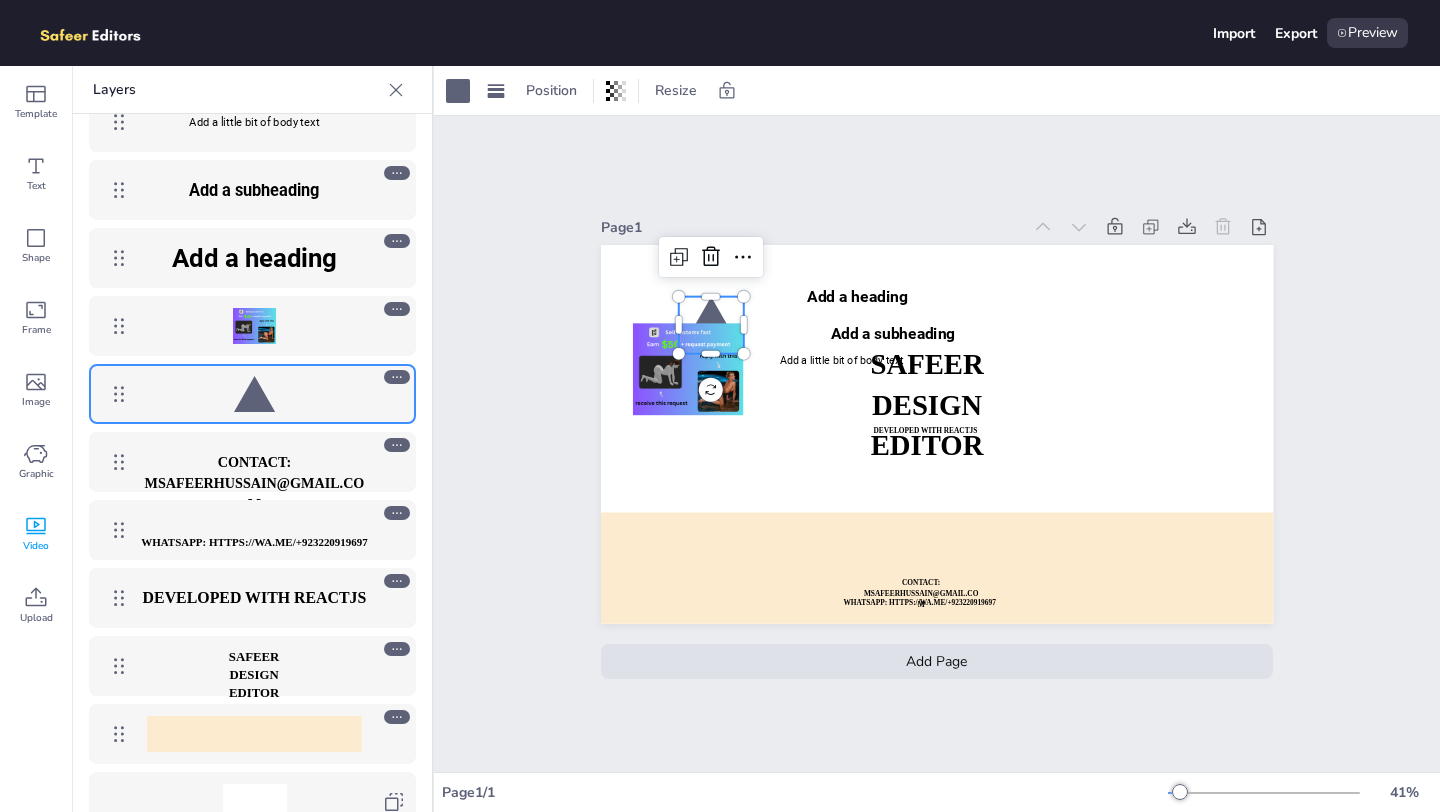 scroll, scrollTop: 74, scrollLeft: 0, axis: vertical 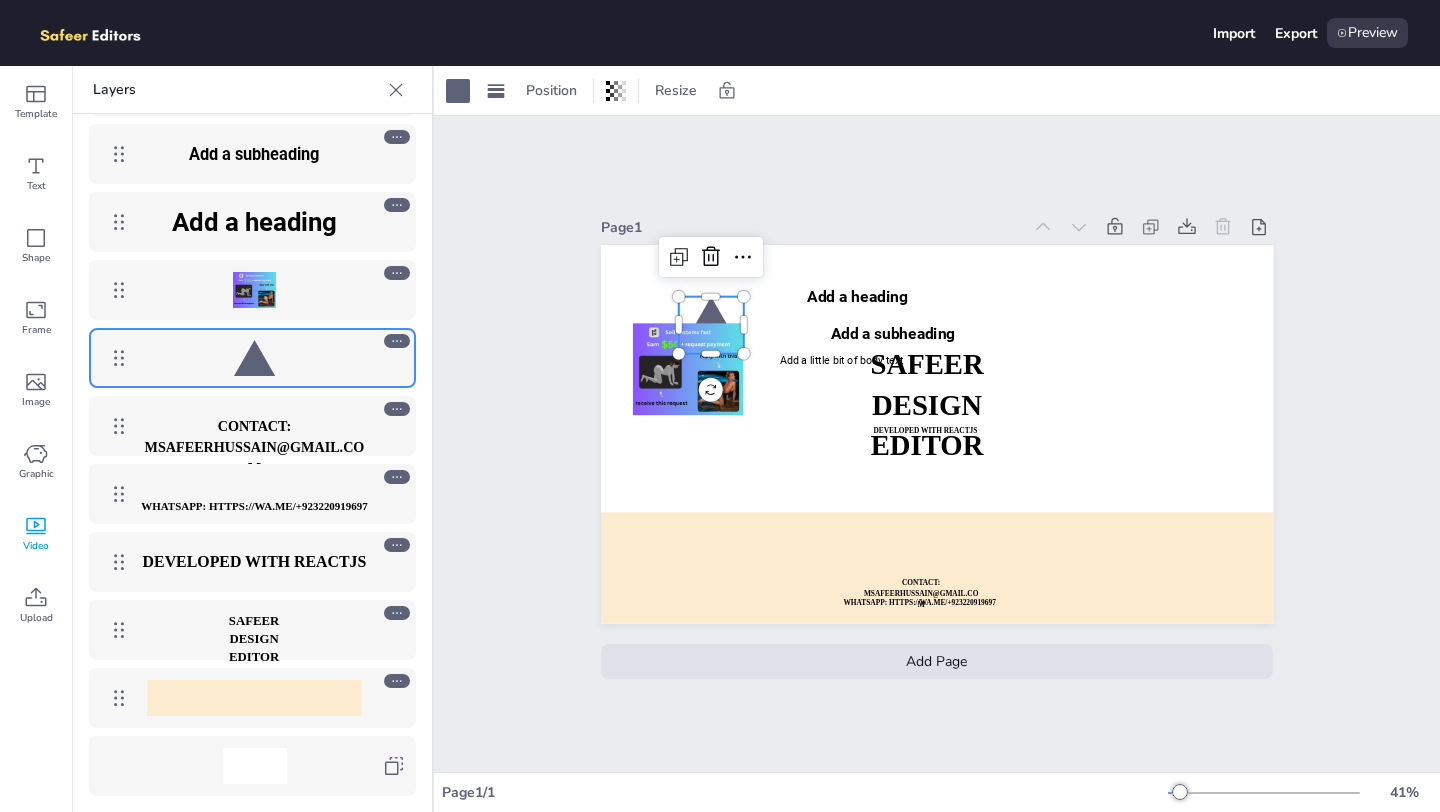 drag, startPoint x: 294, startPoint y: 359, endPoint x: 296, endPoint y: 264, distance: 95.02105 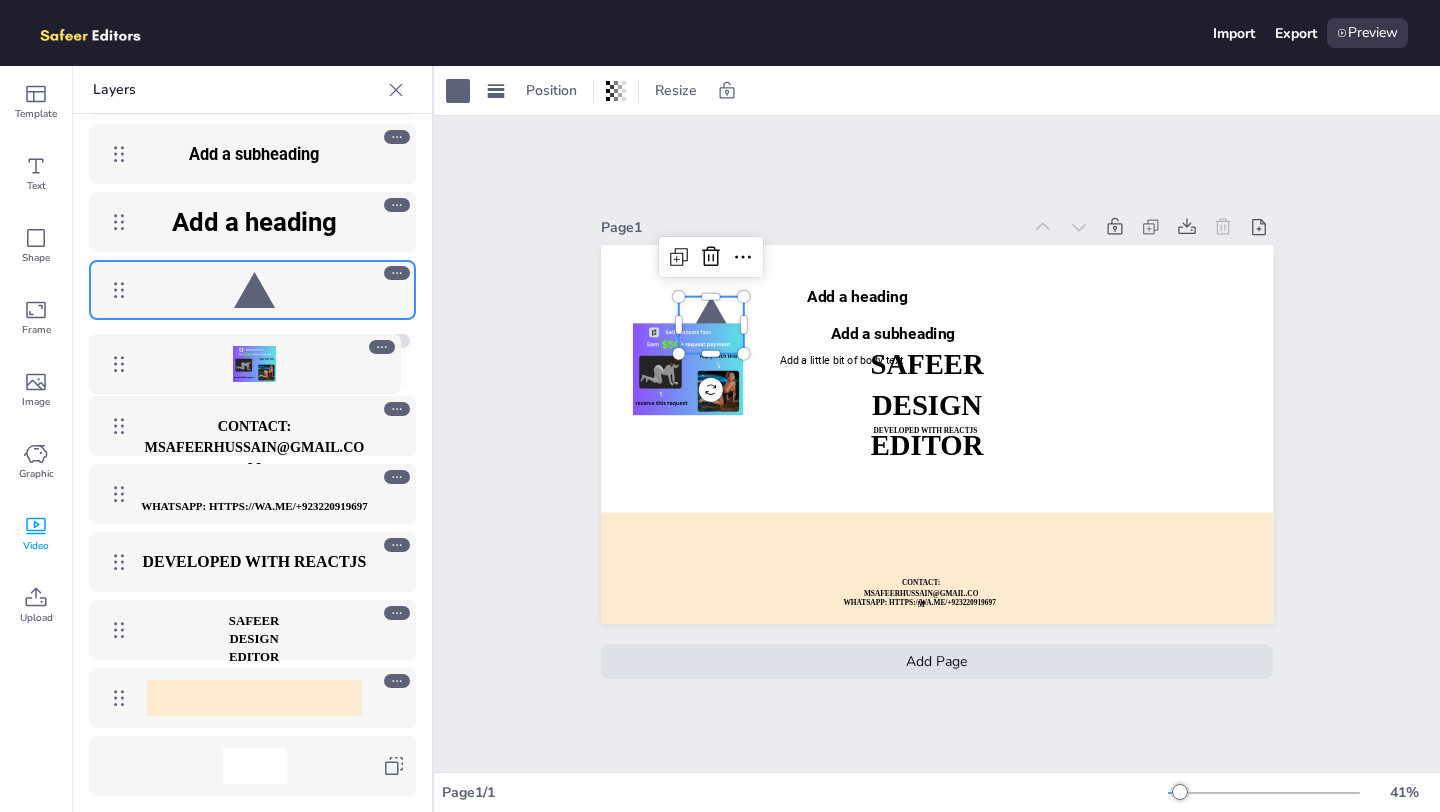 drag, startPoint x: 122, startPoint y: 283, endPoint x: 117, endPoint y: 357, distance: 74.168724 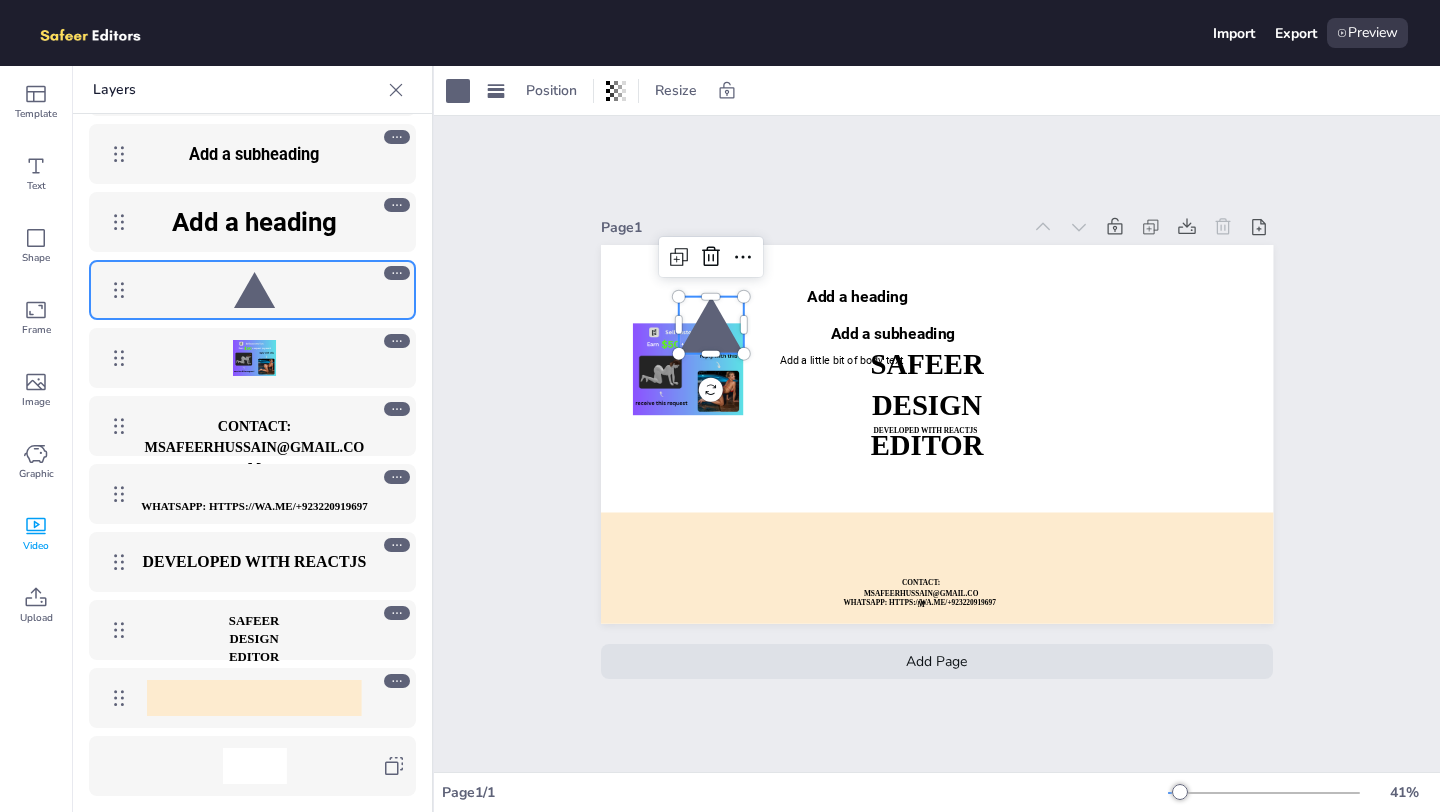 click on "Page  1 SAFEER DESIGN EDITOR DEVELOPED WITH REACTJS WHATSAPP: https://wa.me/+923220919697 CONTACT: MSAFEERHUSSAIN@GMAIL.COM Add a heading Add a subheading Add a little bit of body text Add Page" at bounding box center [937, 444] 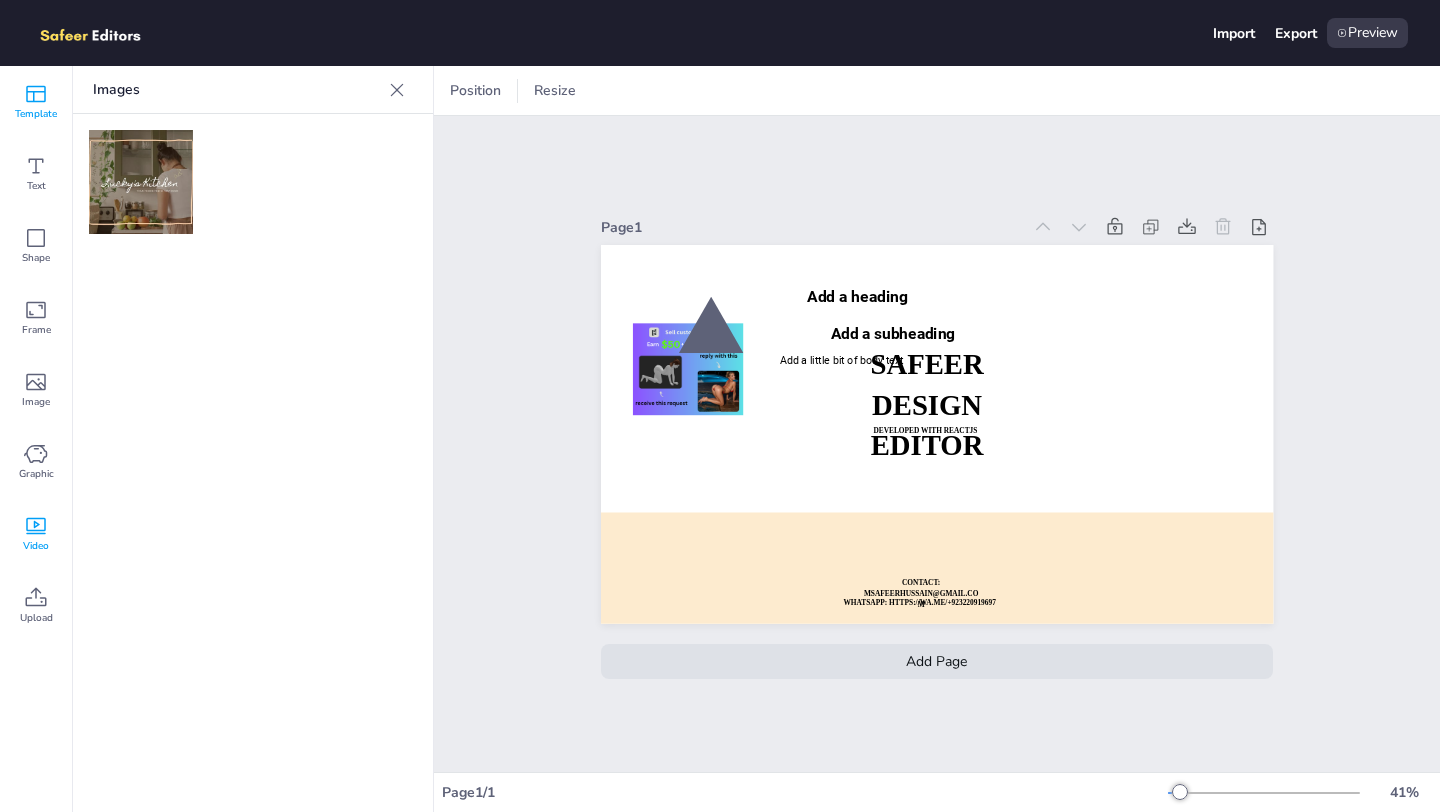 click on "Template" at bounding box center (36, 114) 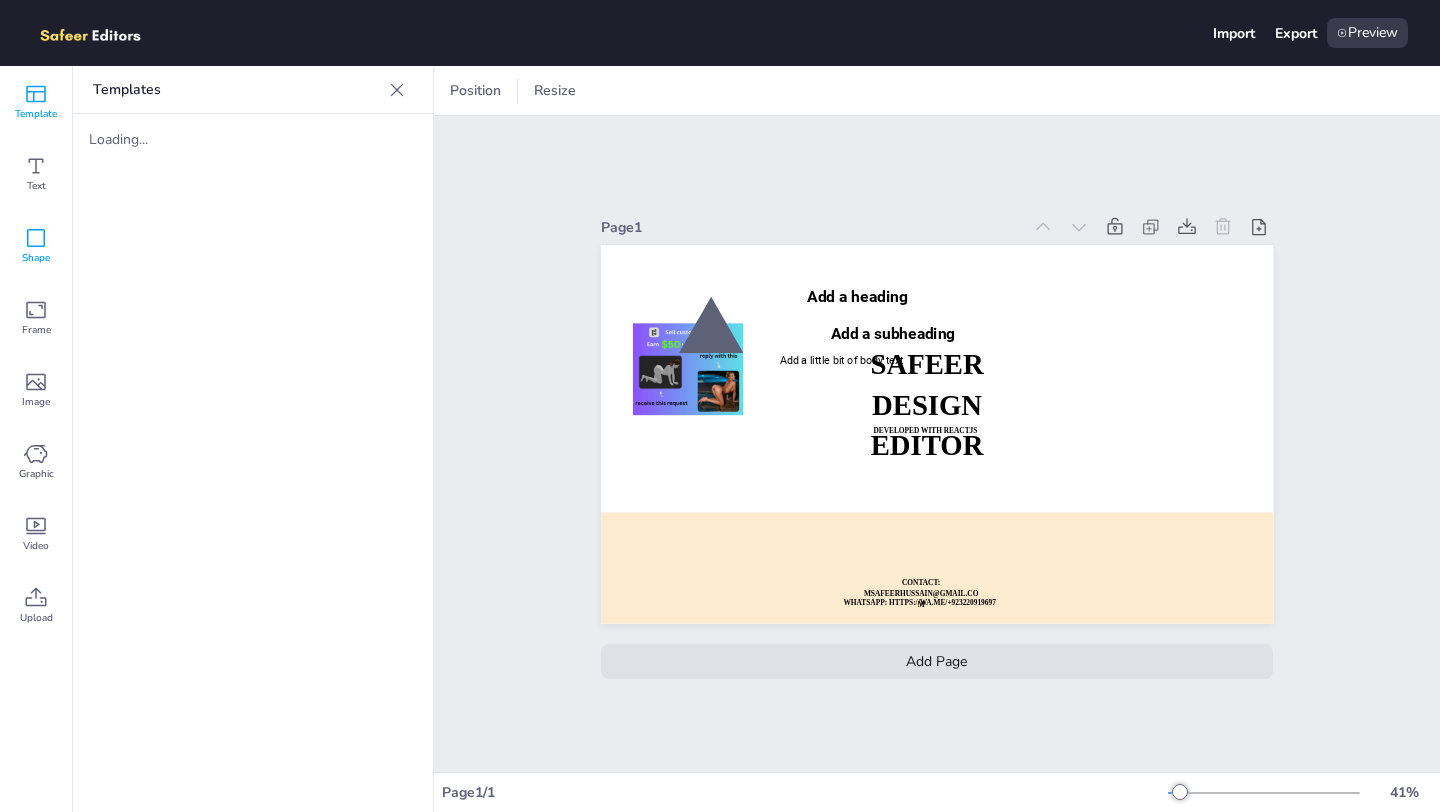 click 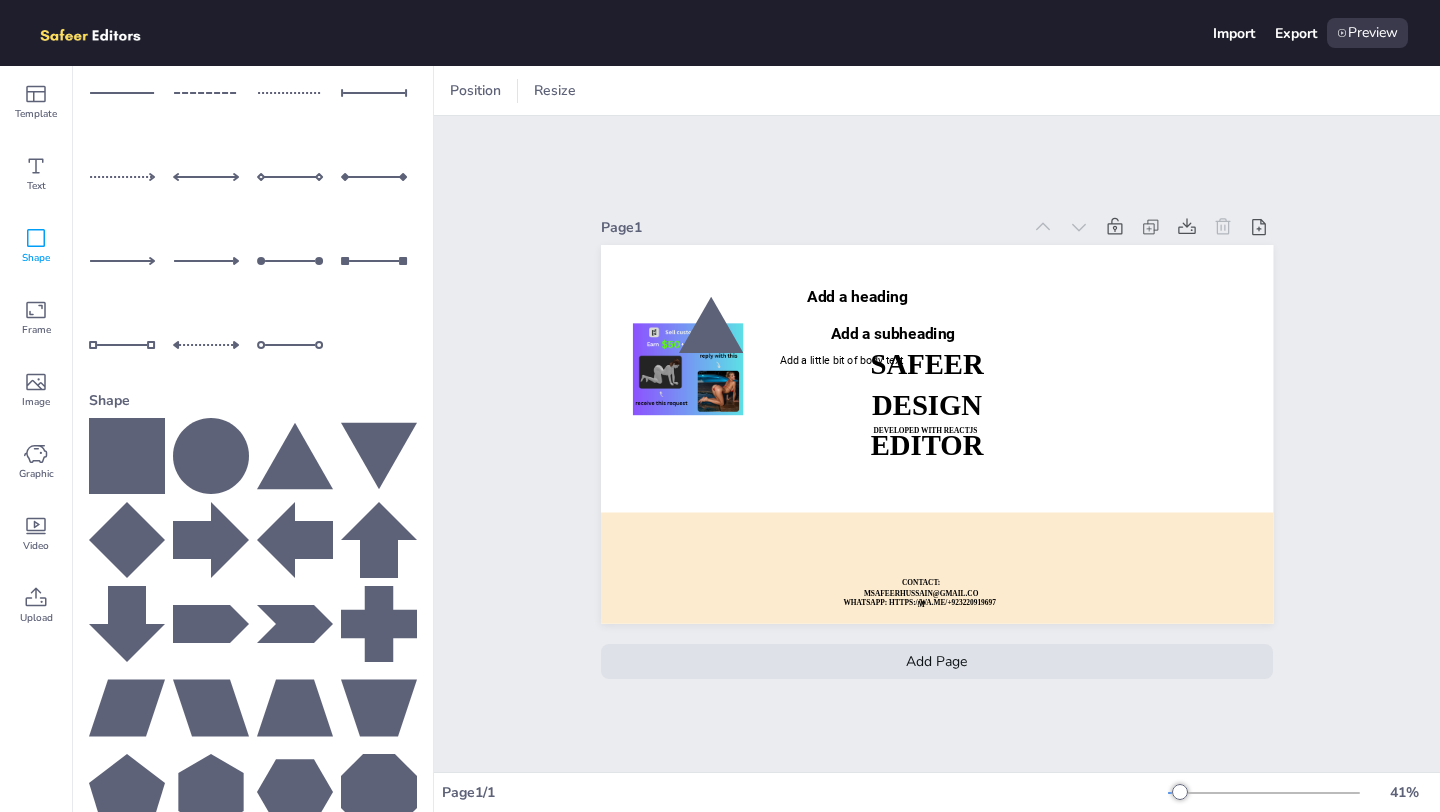 scroll, scrollTop: 0, scrollLeft: 0, axis: both 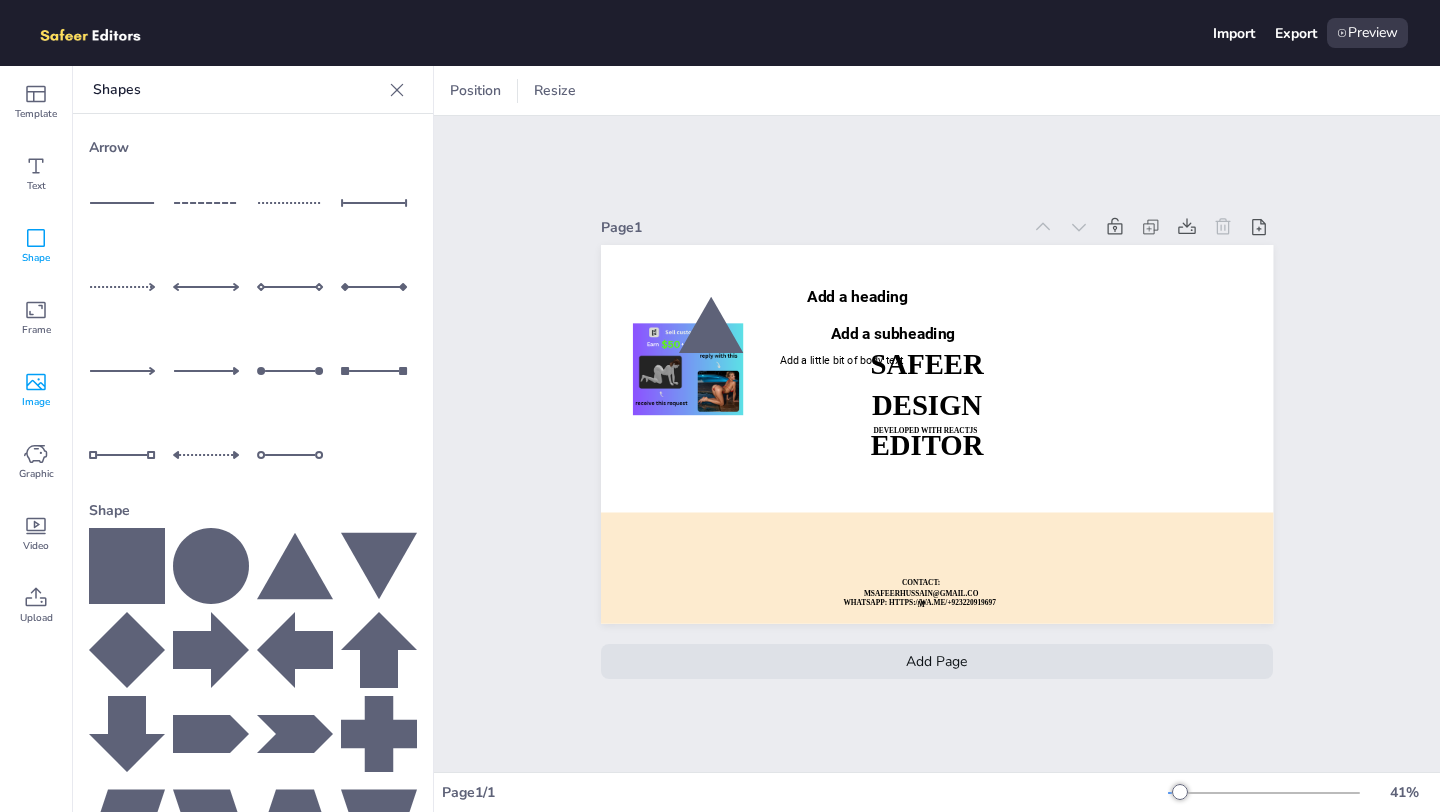 click on "Image" at bounding box center [36, 402] 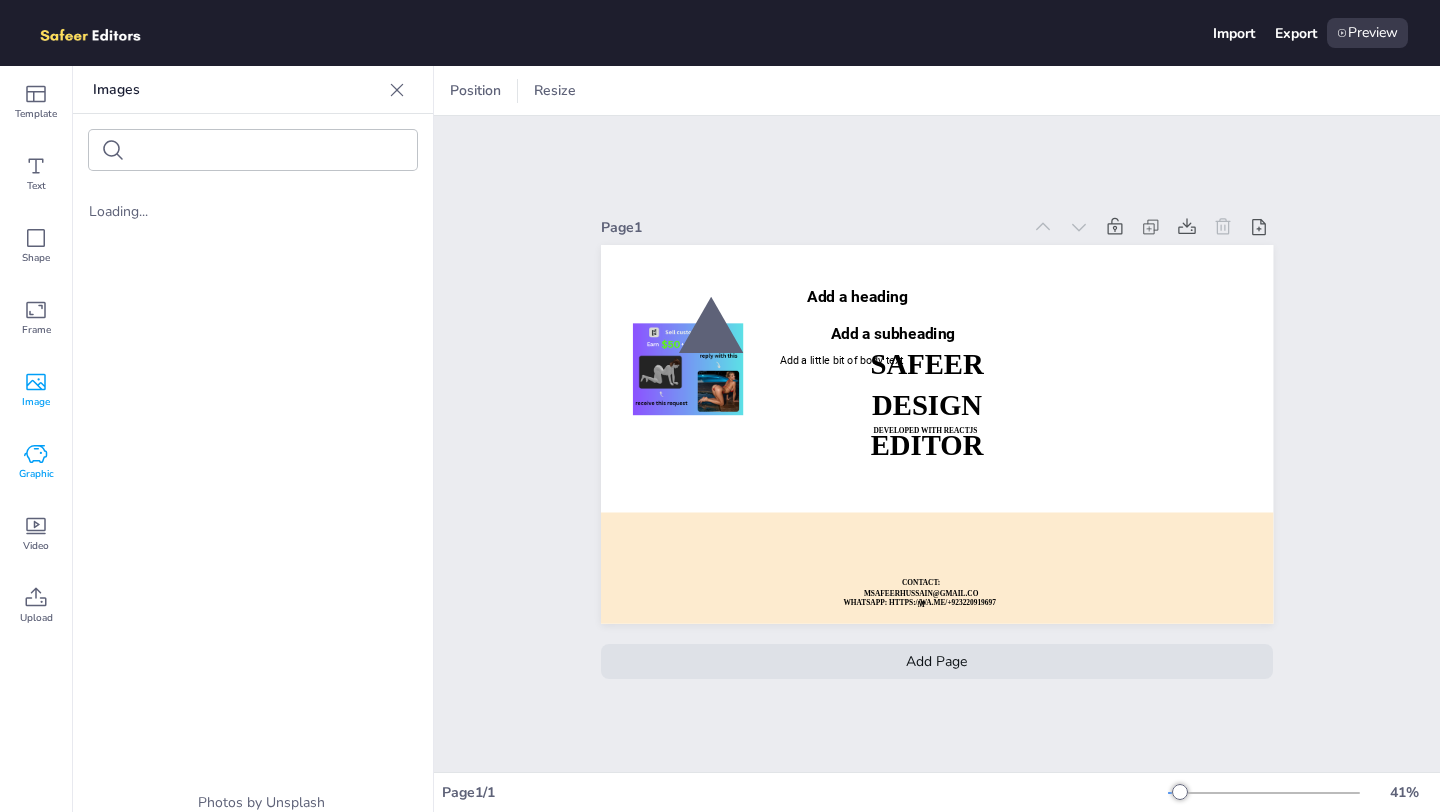 click 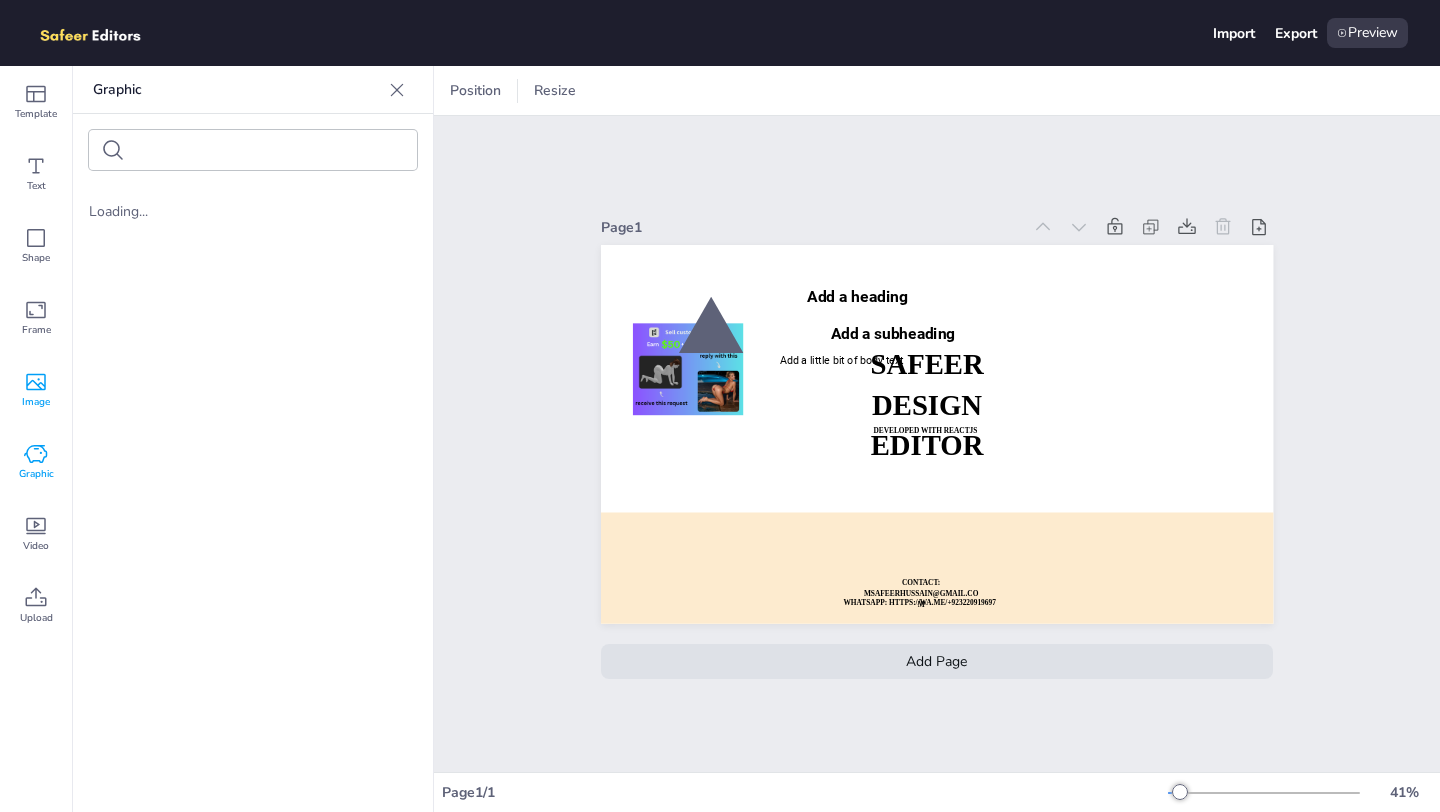 click 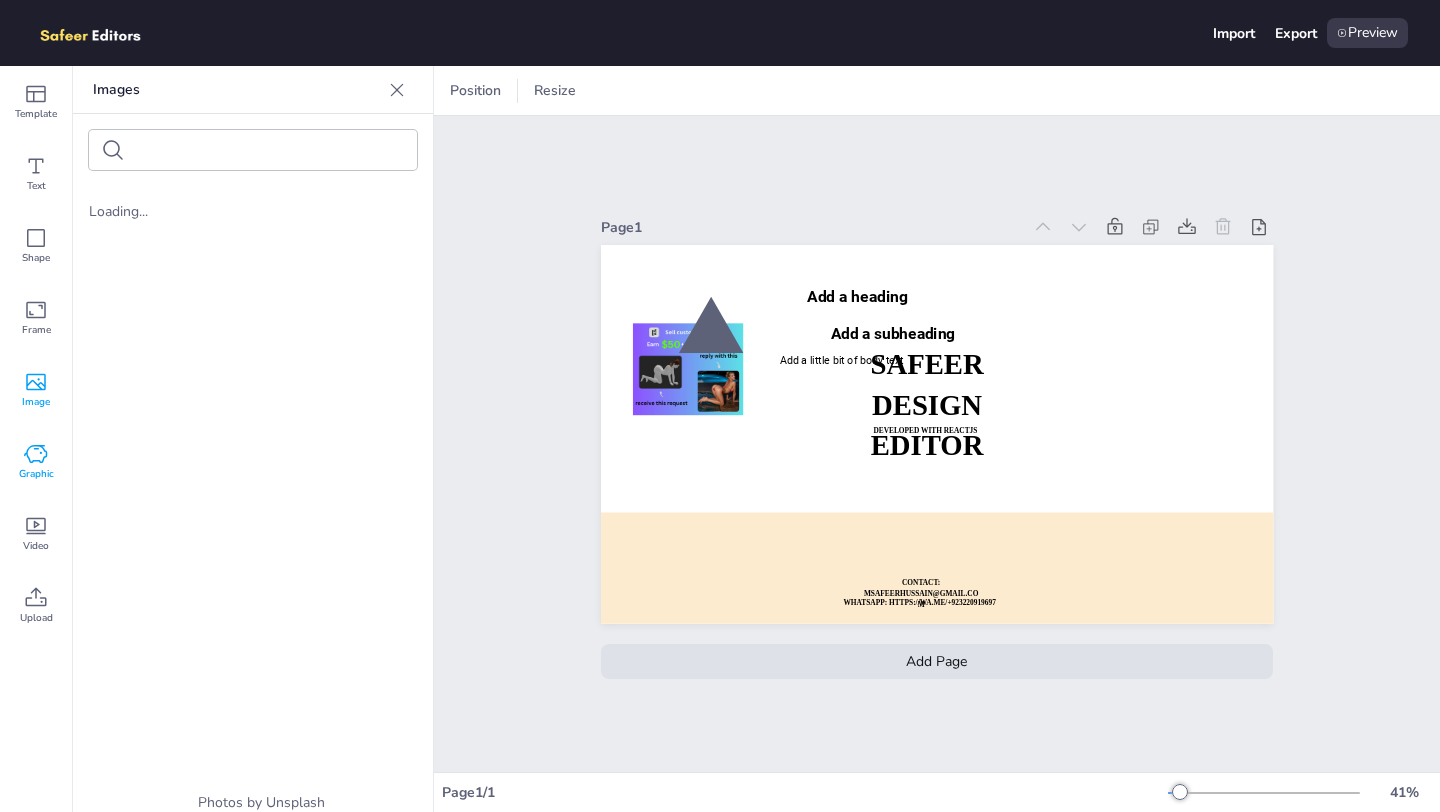 click on "Graphic" at bounding box center (36, 474) 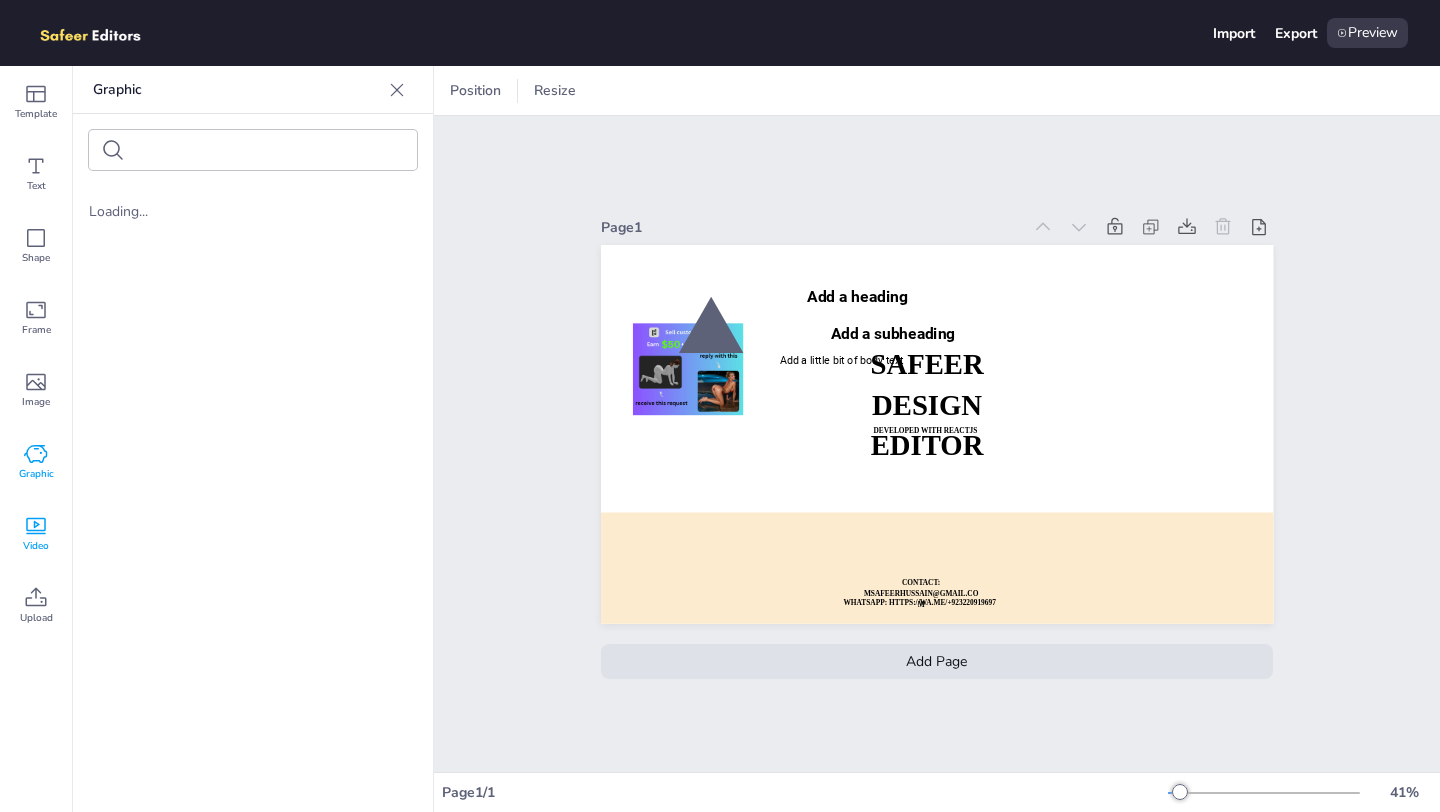 click 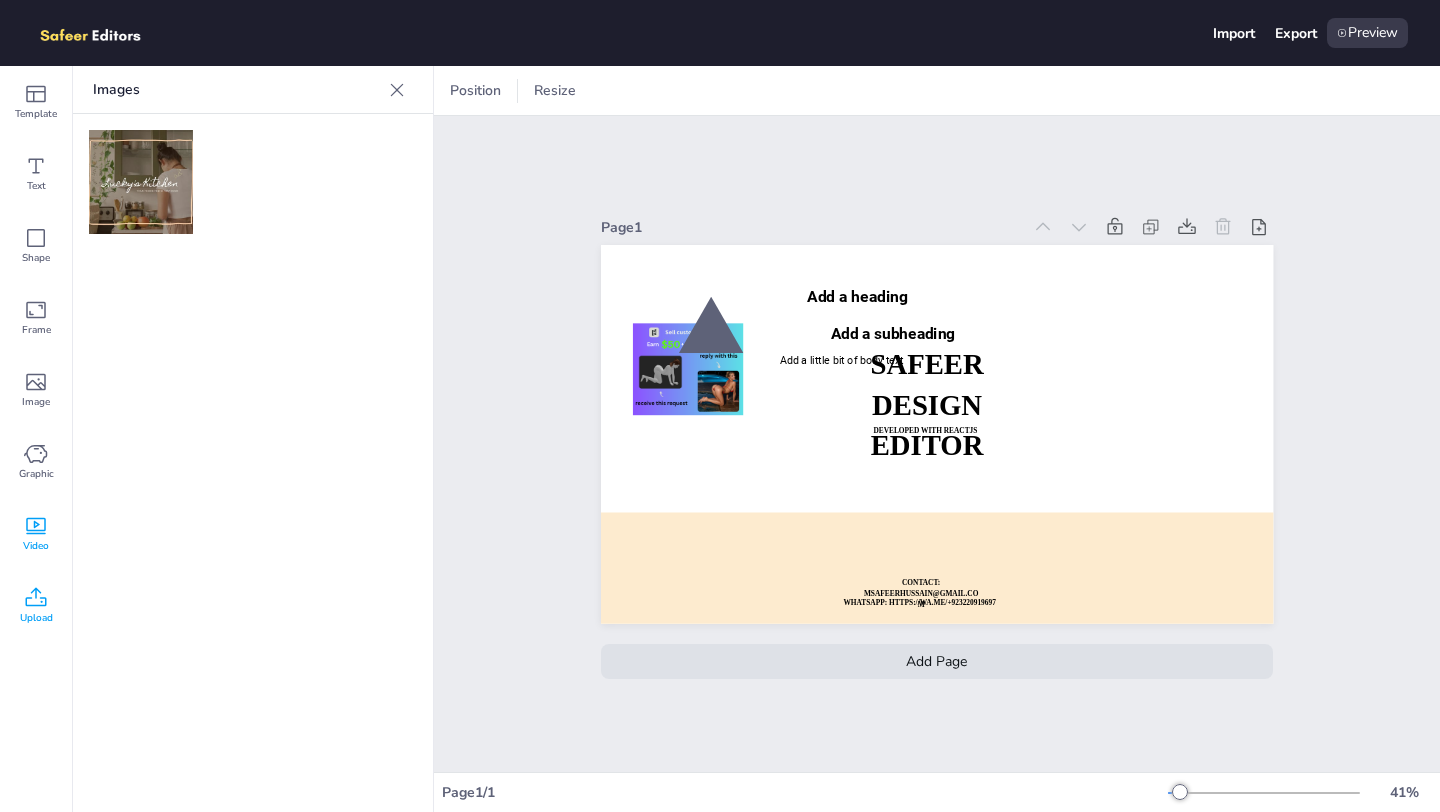 click on "Upload" at bounding box center (36, 606) 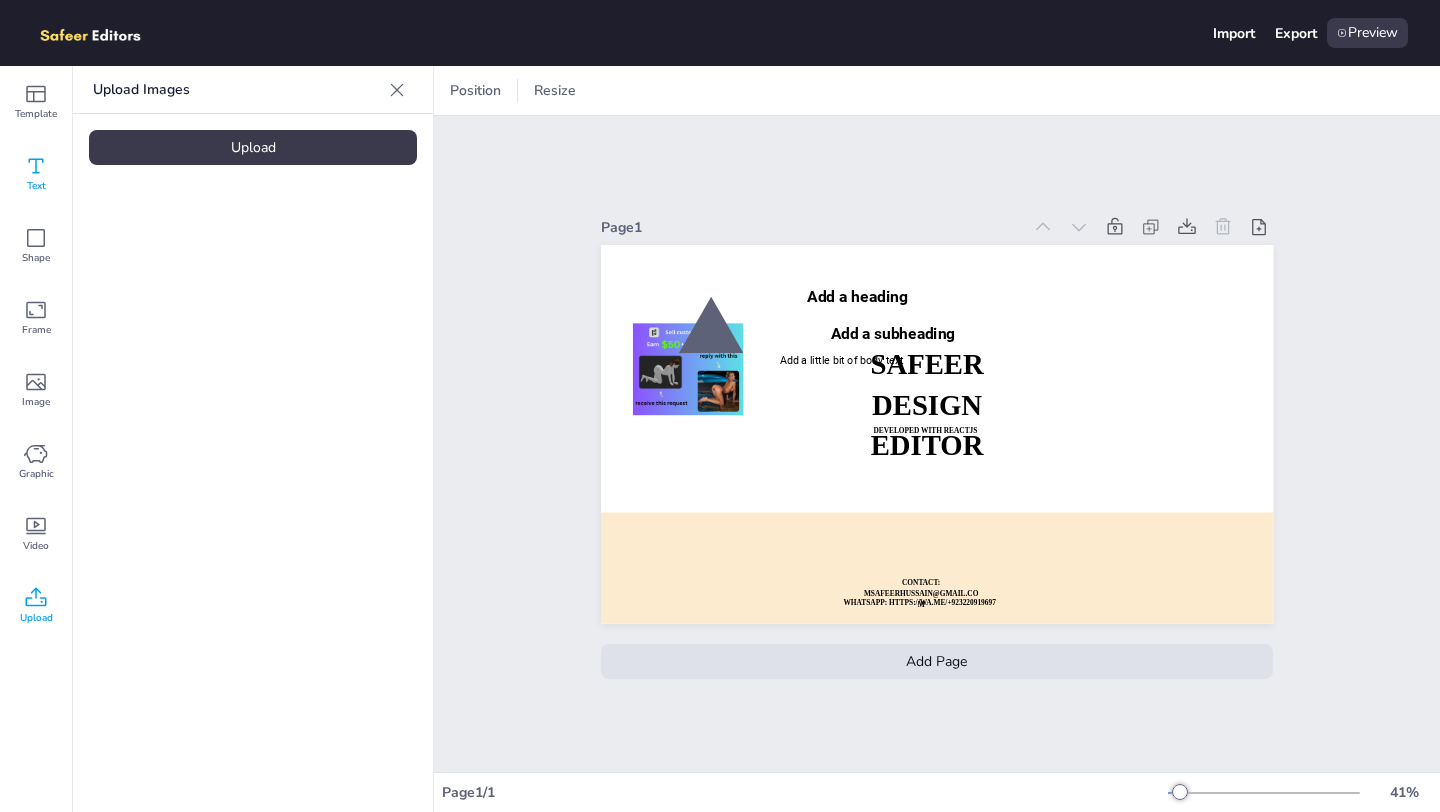 click on "Text" at bounding box center [36, 174] 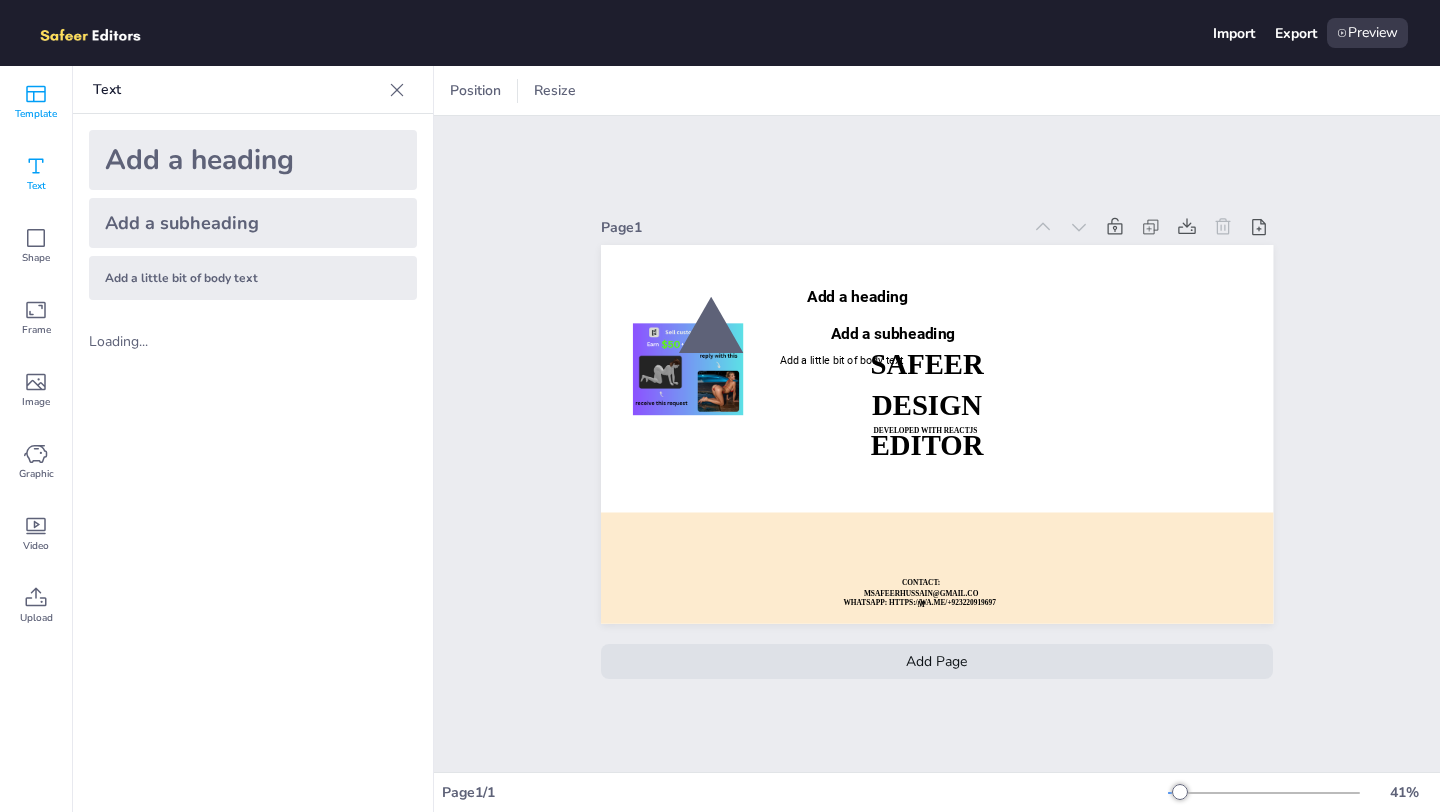 click 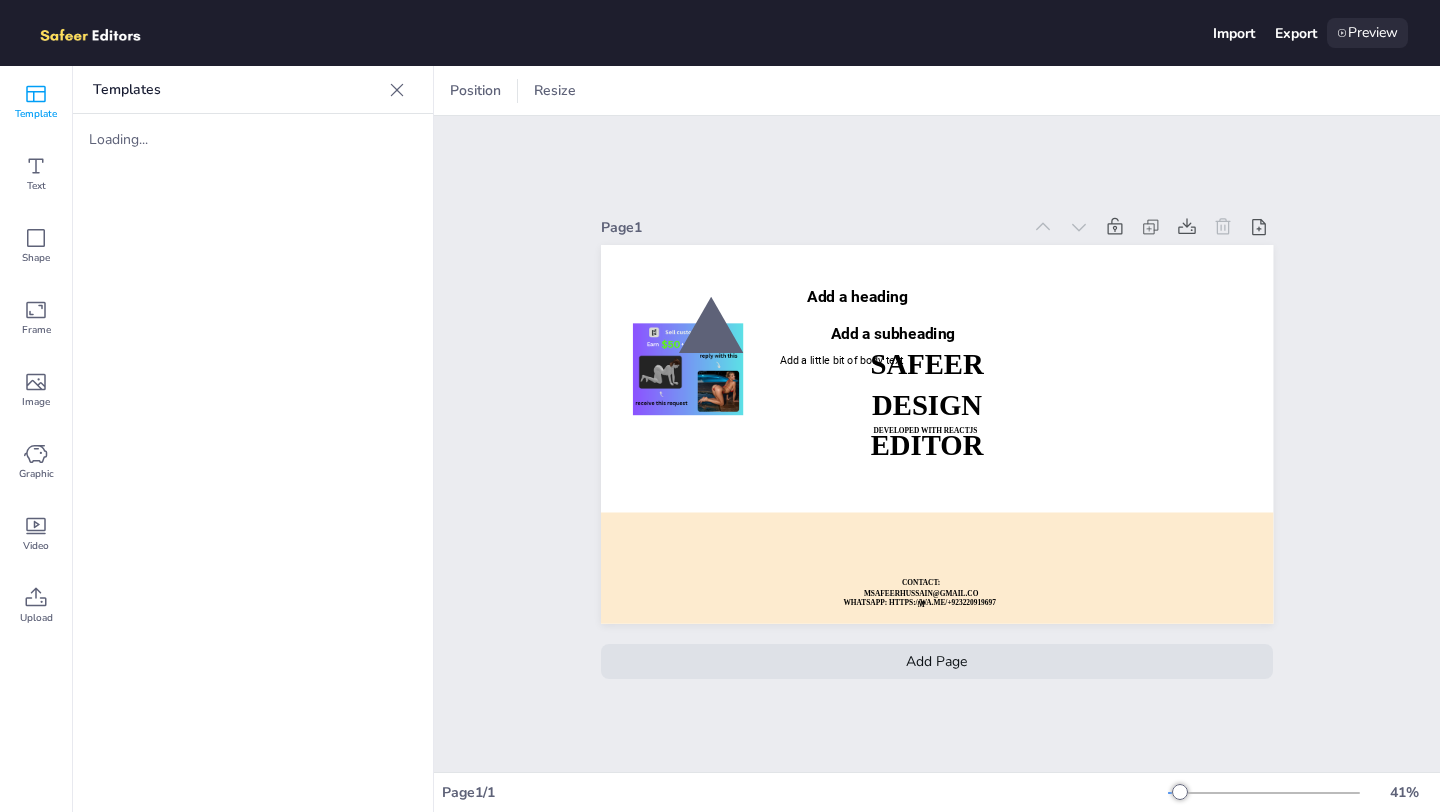 click on "Preview" at bounding box center [1367, 33] 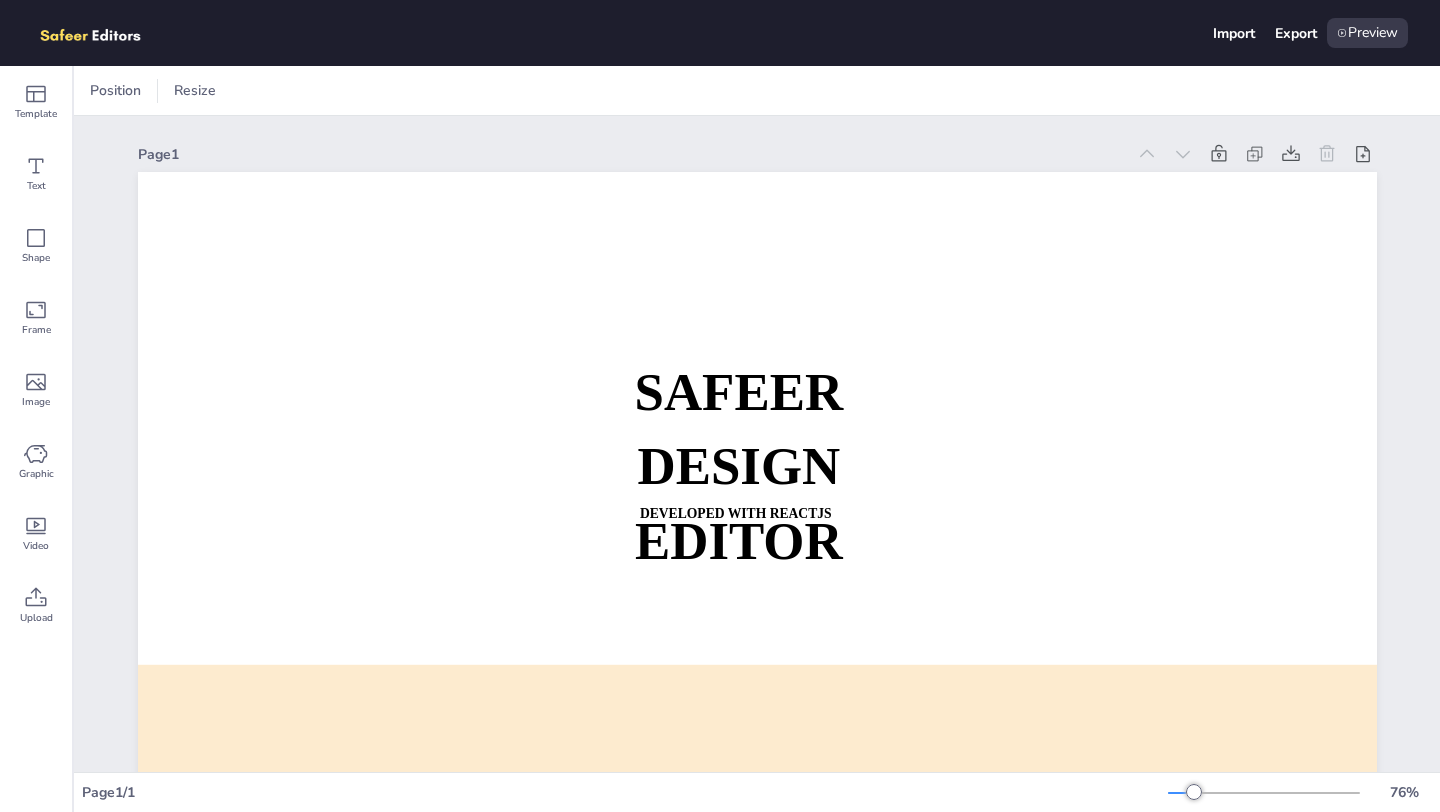 scroll, scrollTop: 0, scrollLeft: 0, axis: both 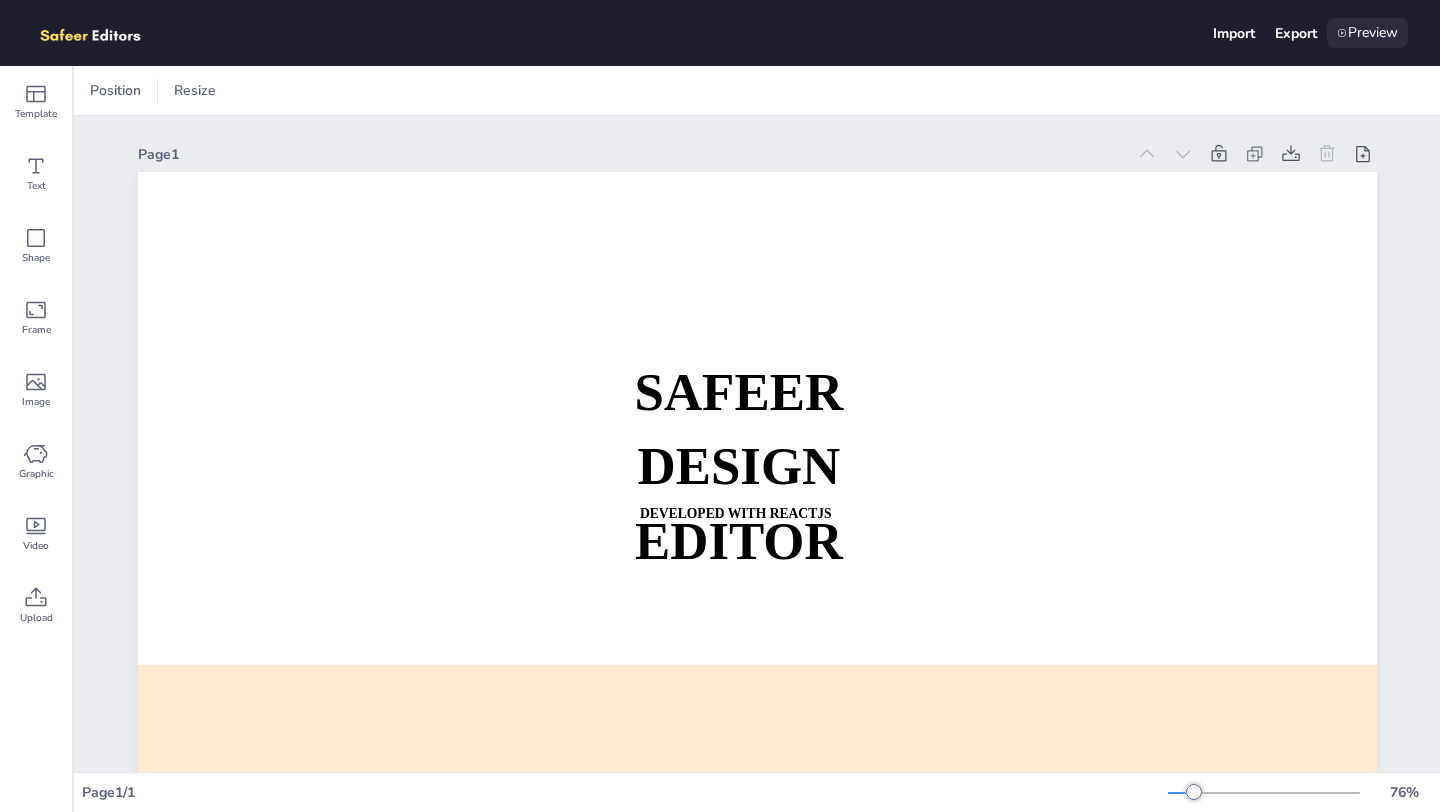 click on "Preview" at bounding box center (1367, 33) 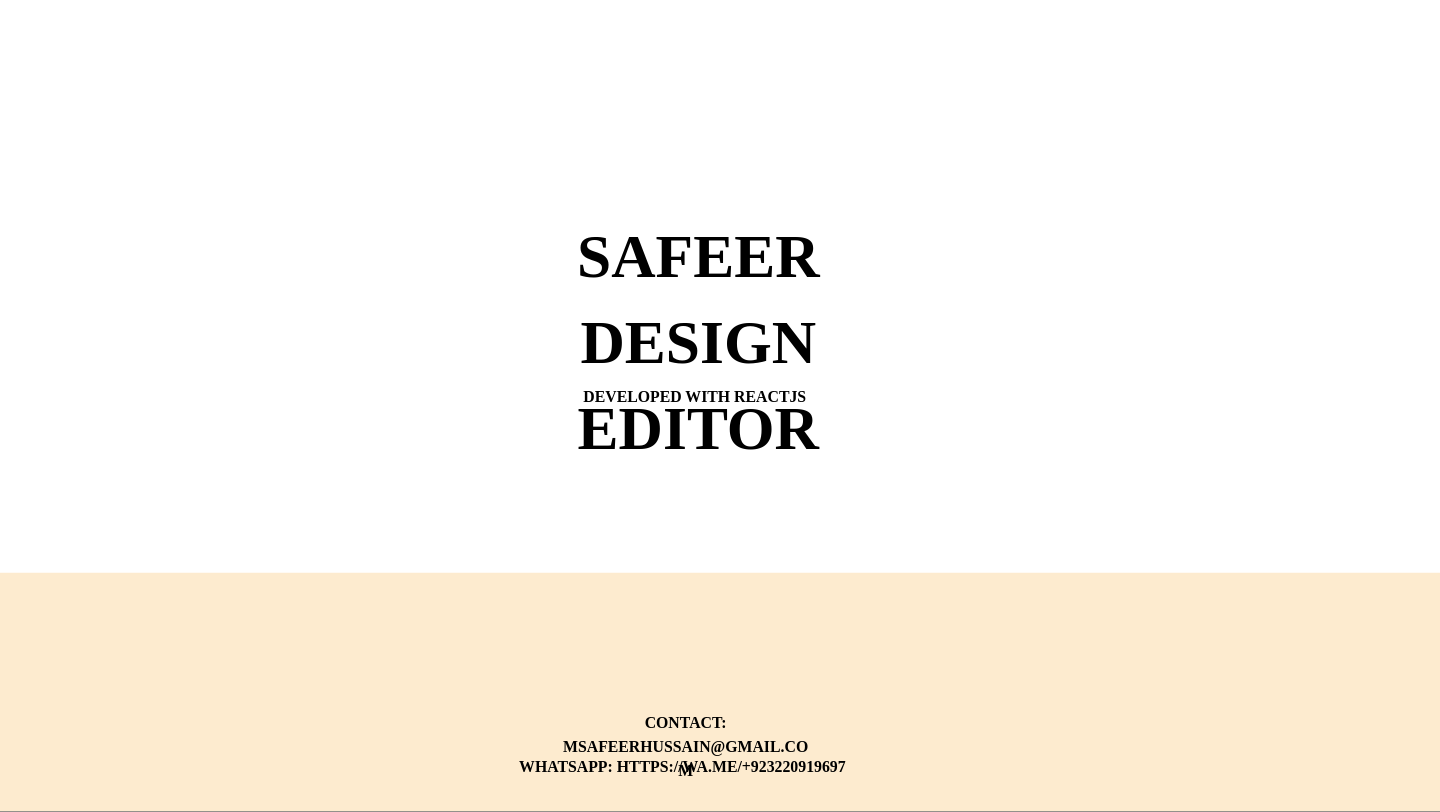 click at bounding box center (720, 405) 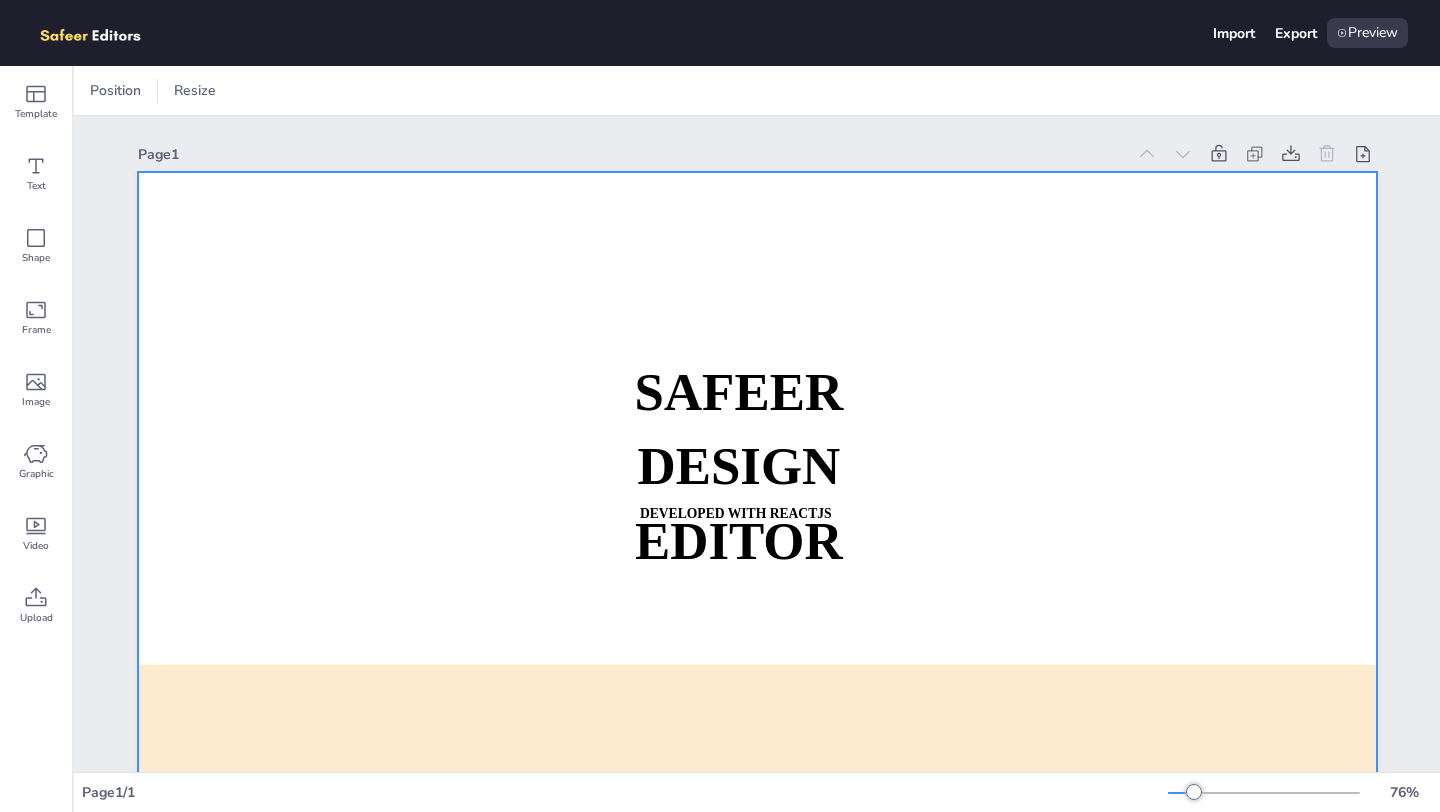 scroll, scrollTop: 0, scrollLeft: 0, axis: both 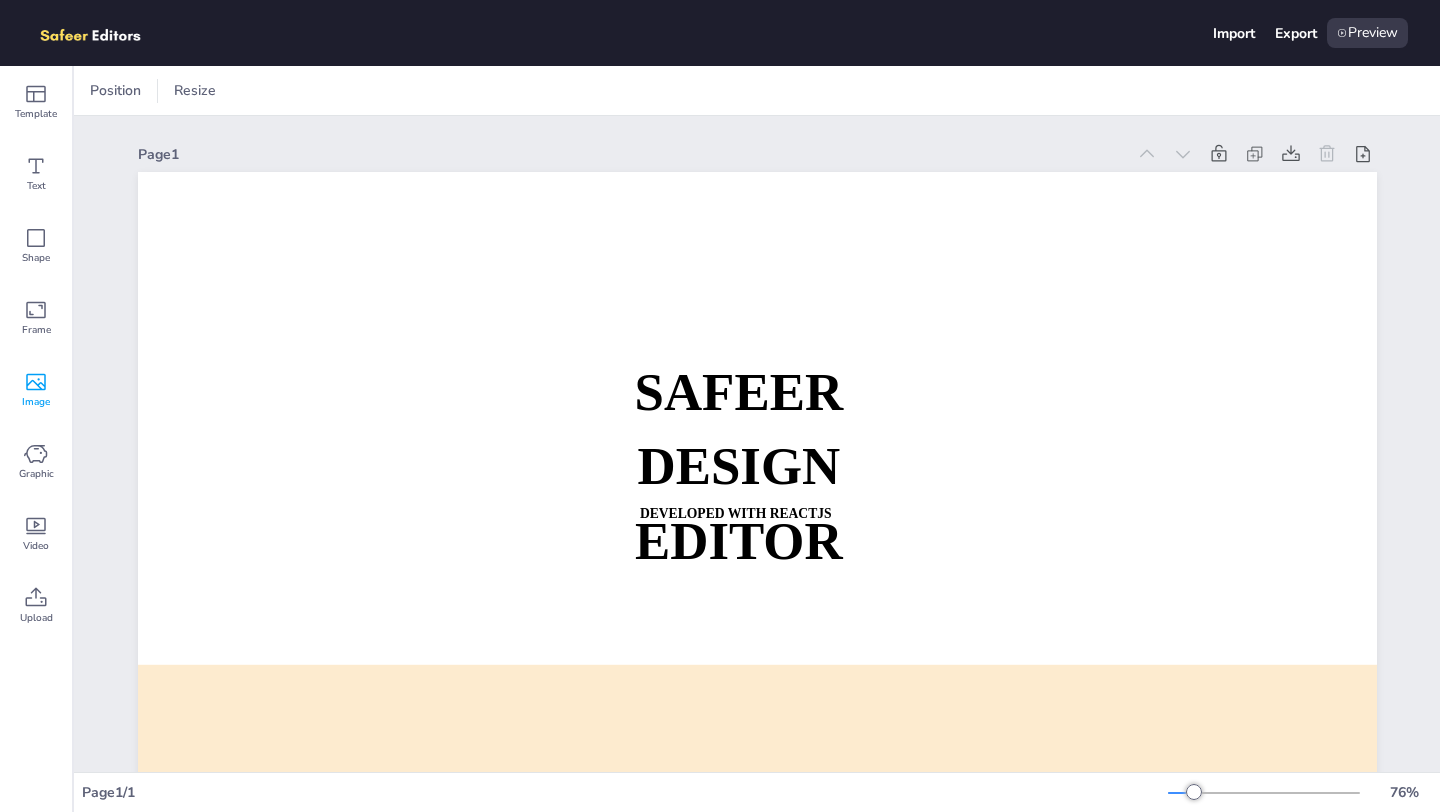 click 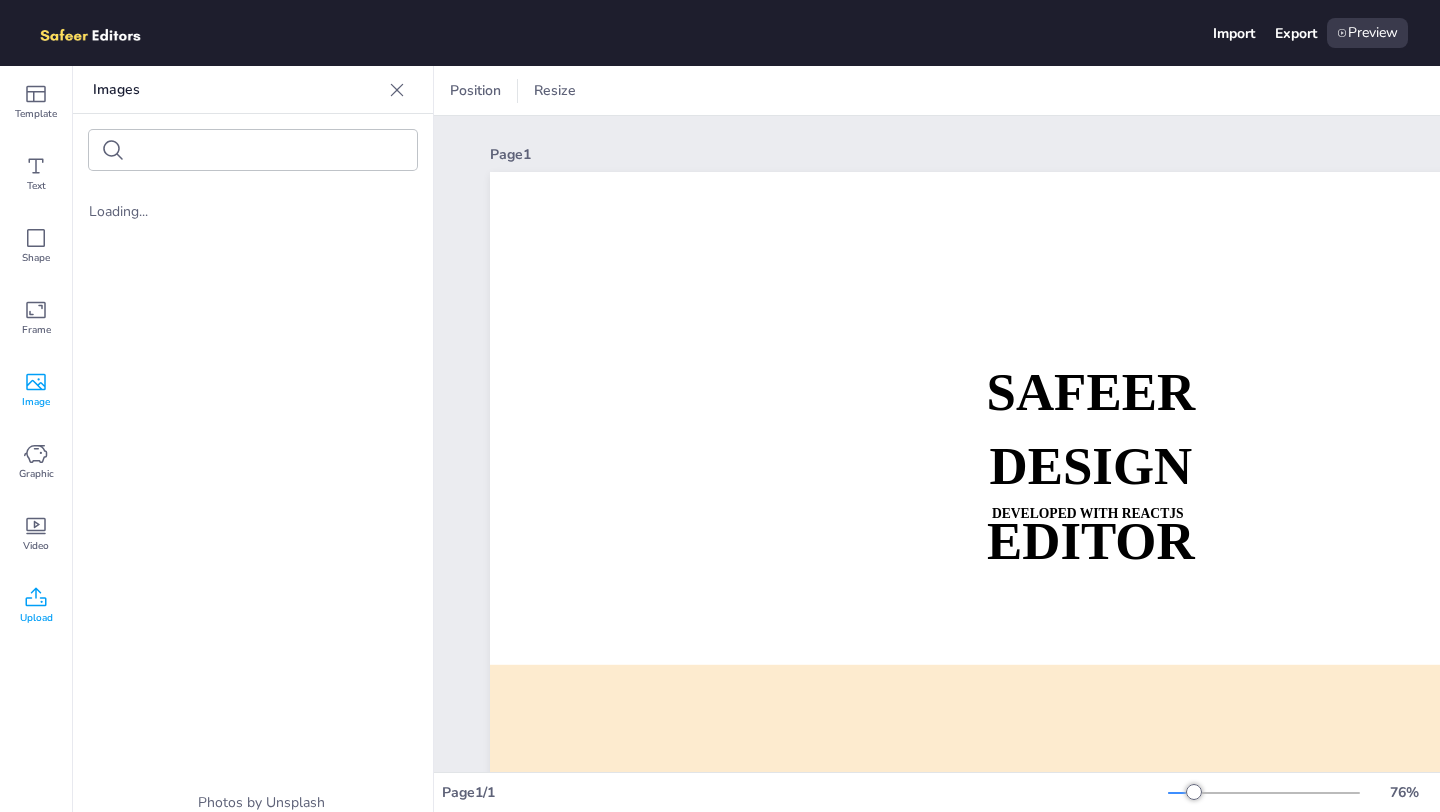 click on "Upload" at bounding box center [36, 606] 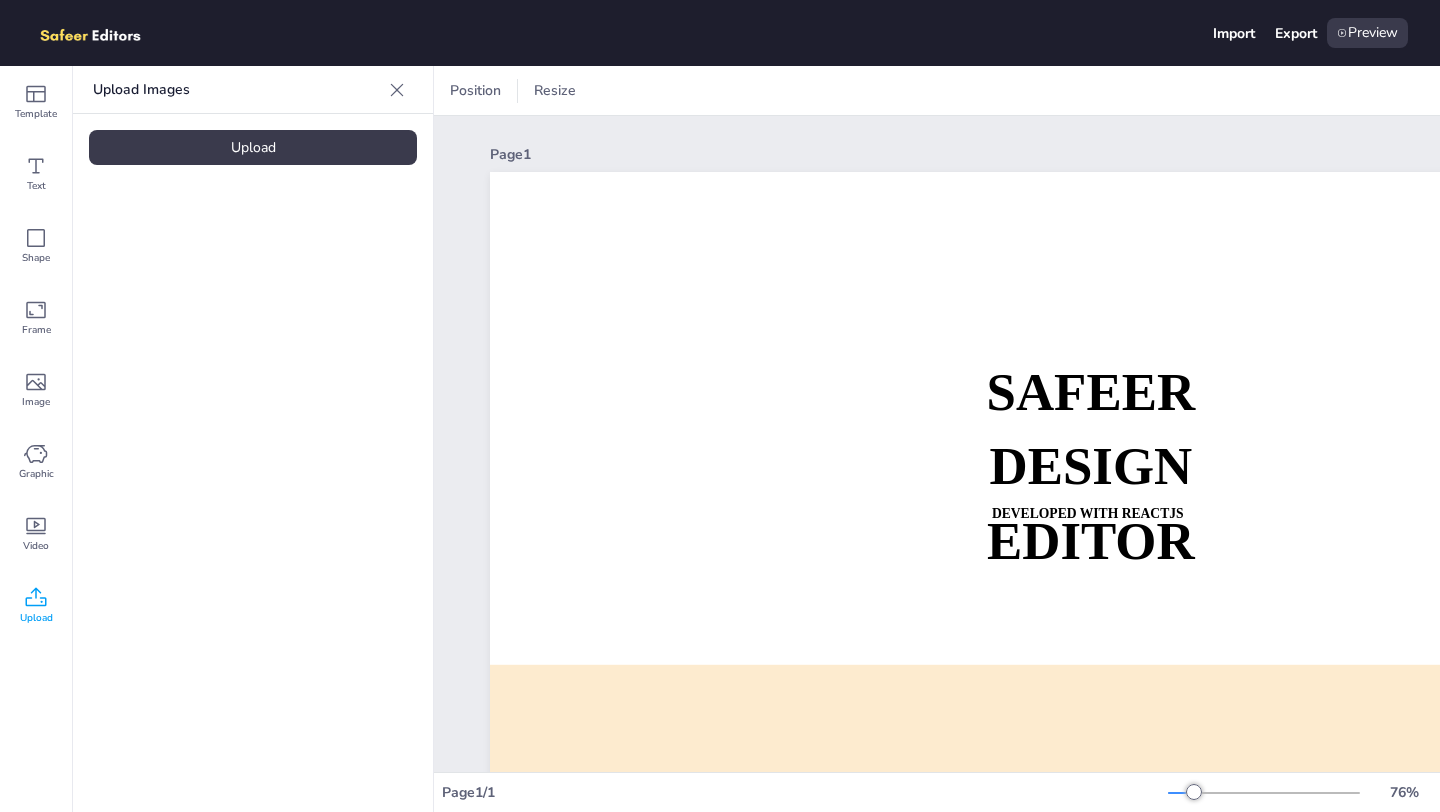 click on "Upload" at bounding box center [253, 147] 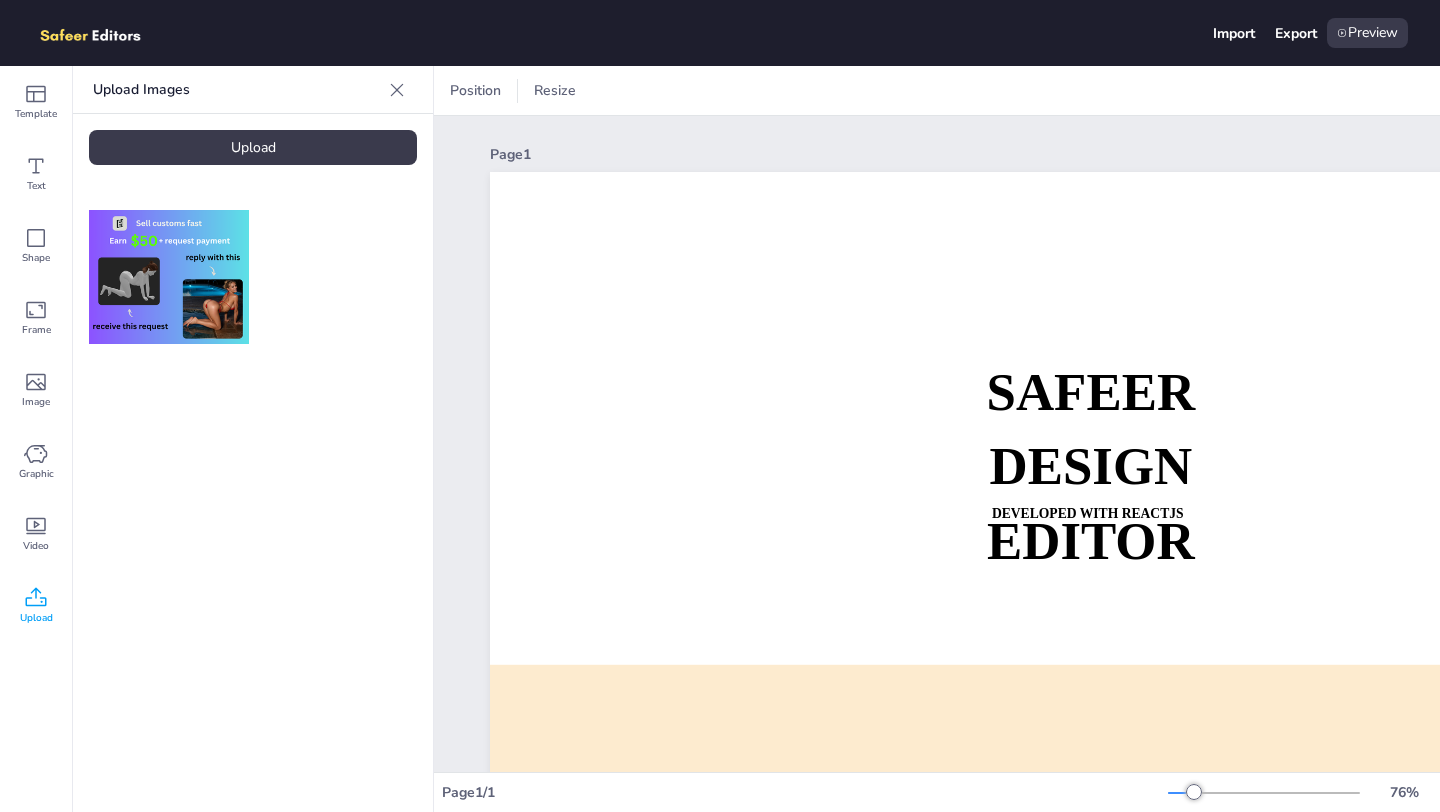 click at bounding box center (169, 276) 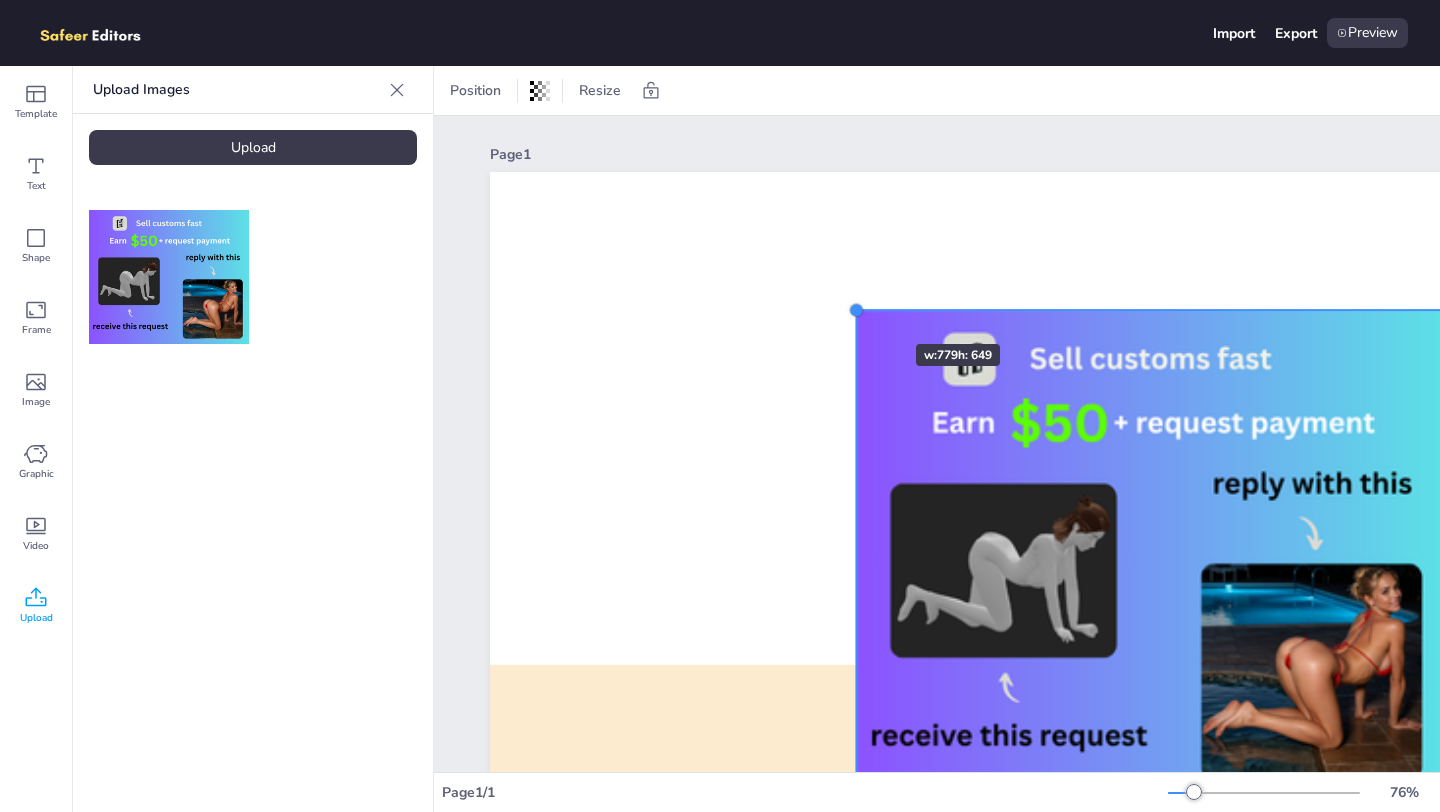 drag, startPoint x: 774, startPoint y: 239, endPoint x: 1180, endPoint y: 590, distance: 536.6908 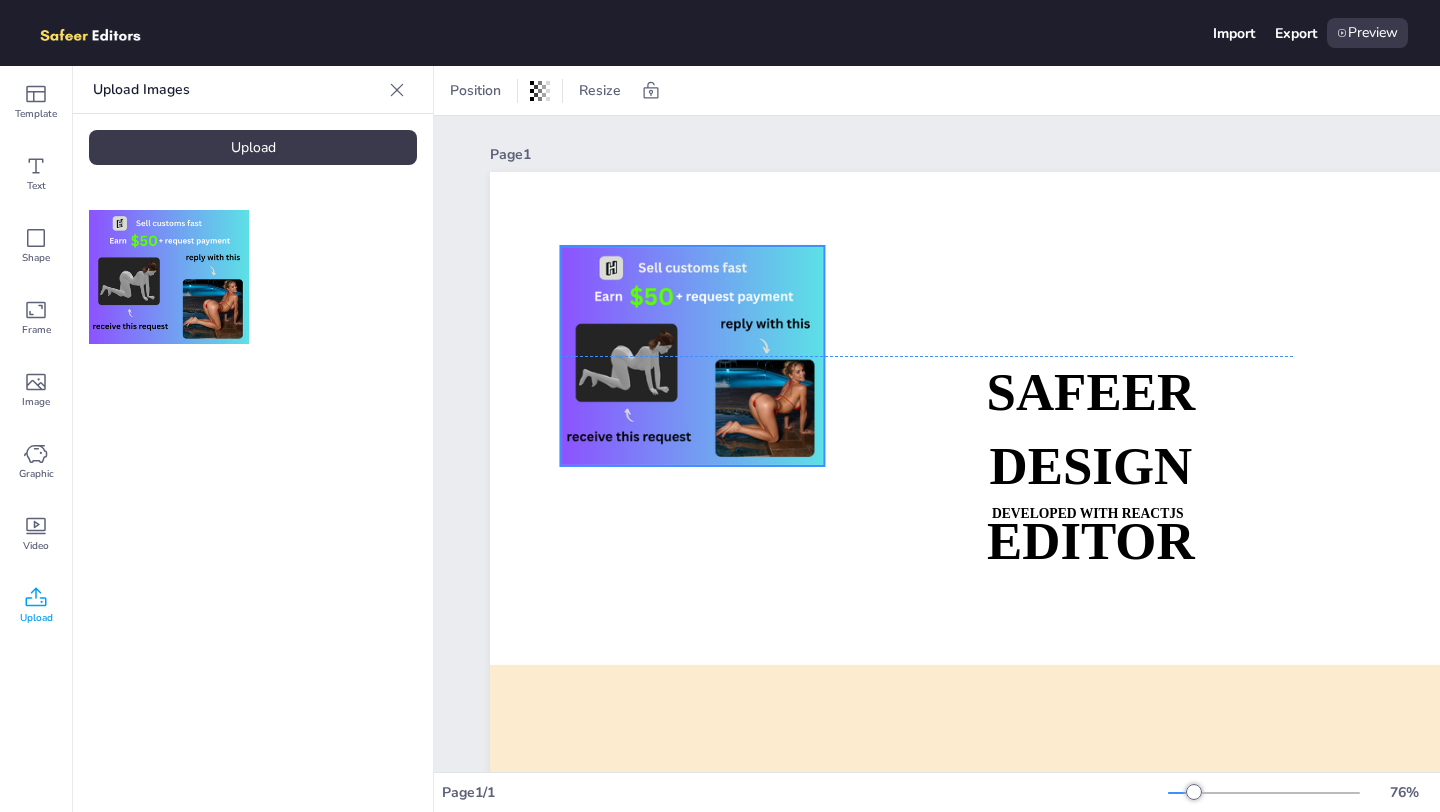 drag, startPoint x: 1274, startPoint y: 638, endPoint x: 655, endPoint y: 304, distance: 703.3612 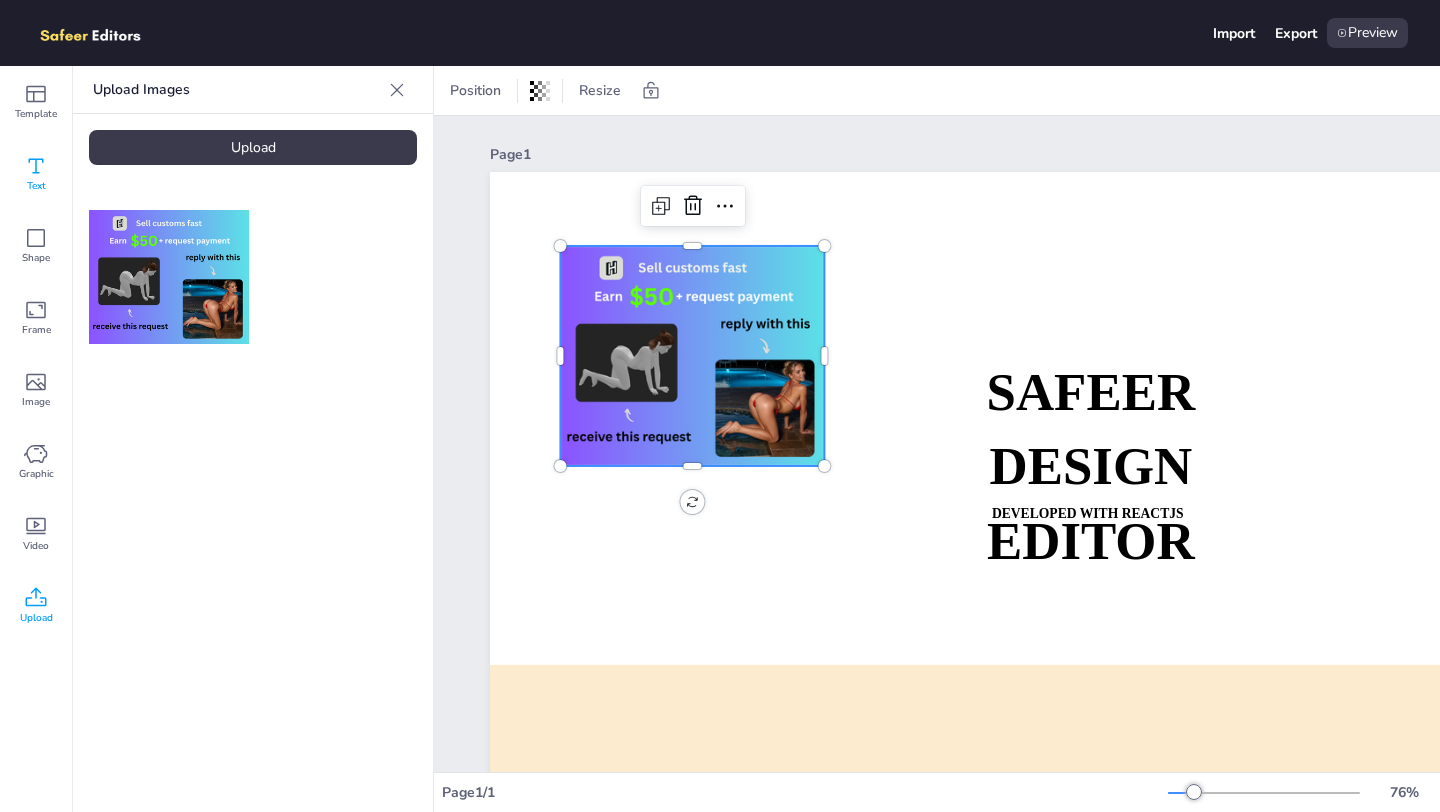 click 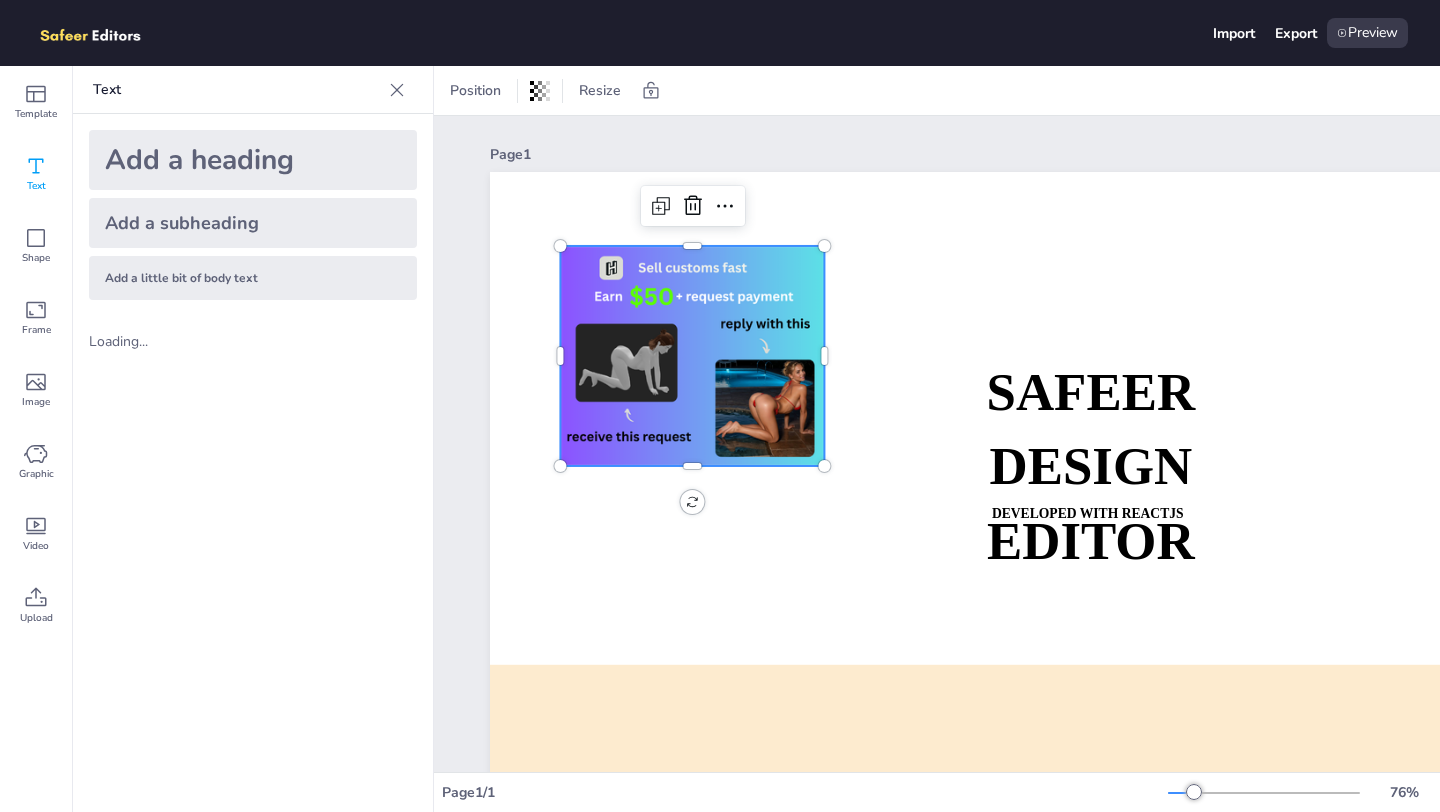 click on "Add a heading" at bounding box center [253, 160] 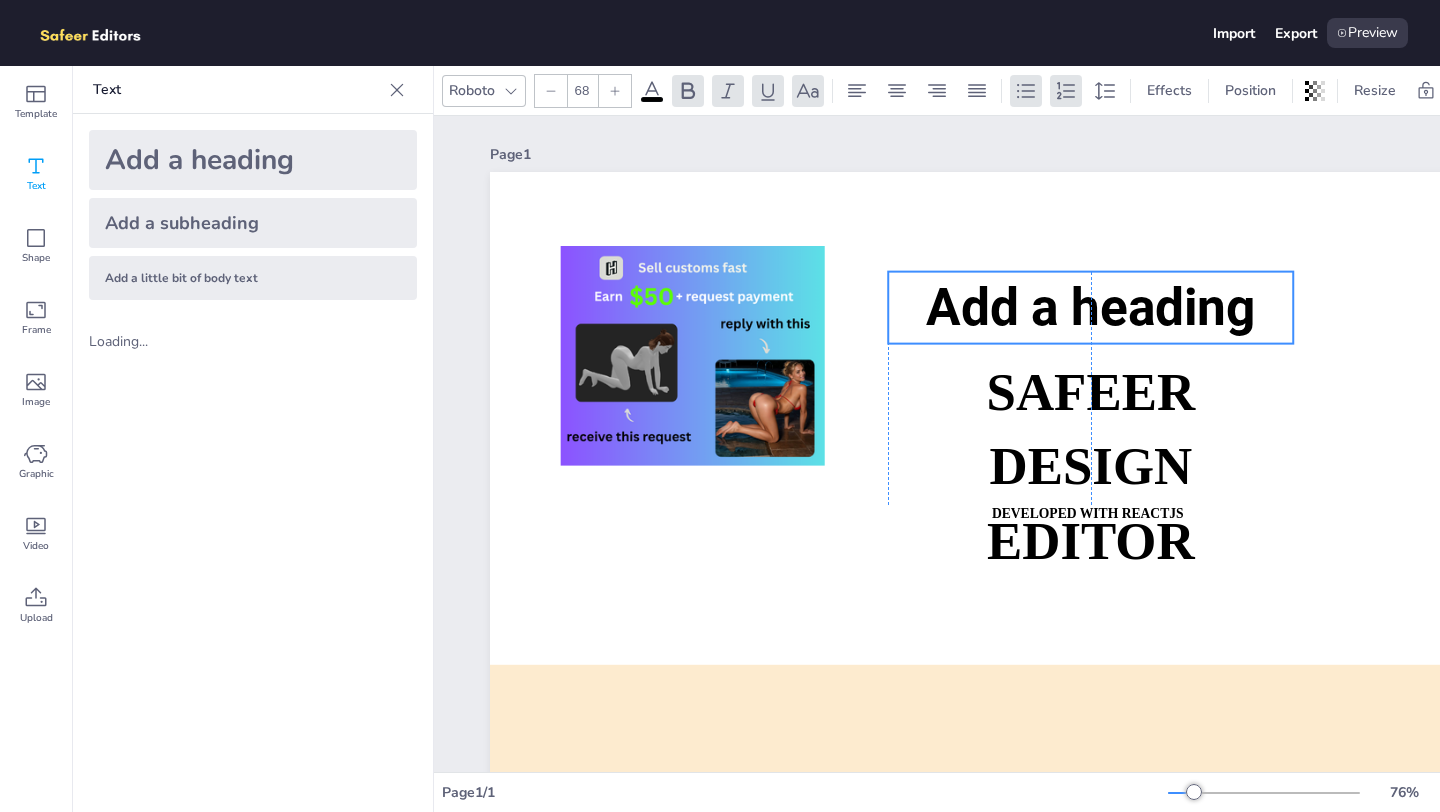 drag, startPoint x: 927, startPoint y: 390, endPoint x: 908, endPoint y: 245, distance: 146.23953 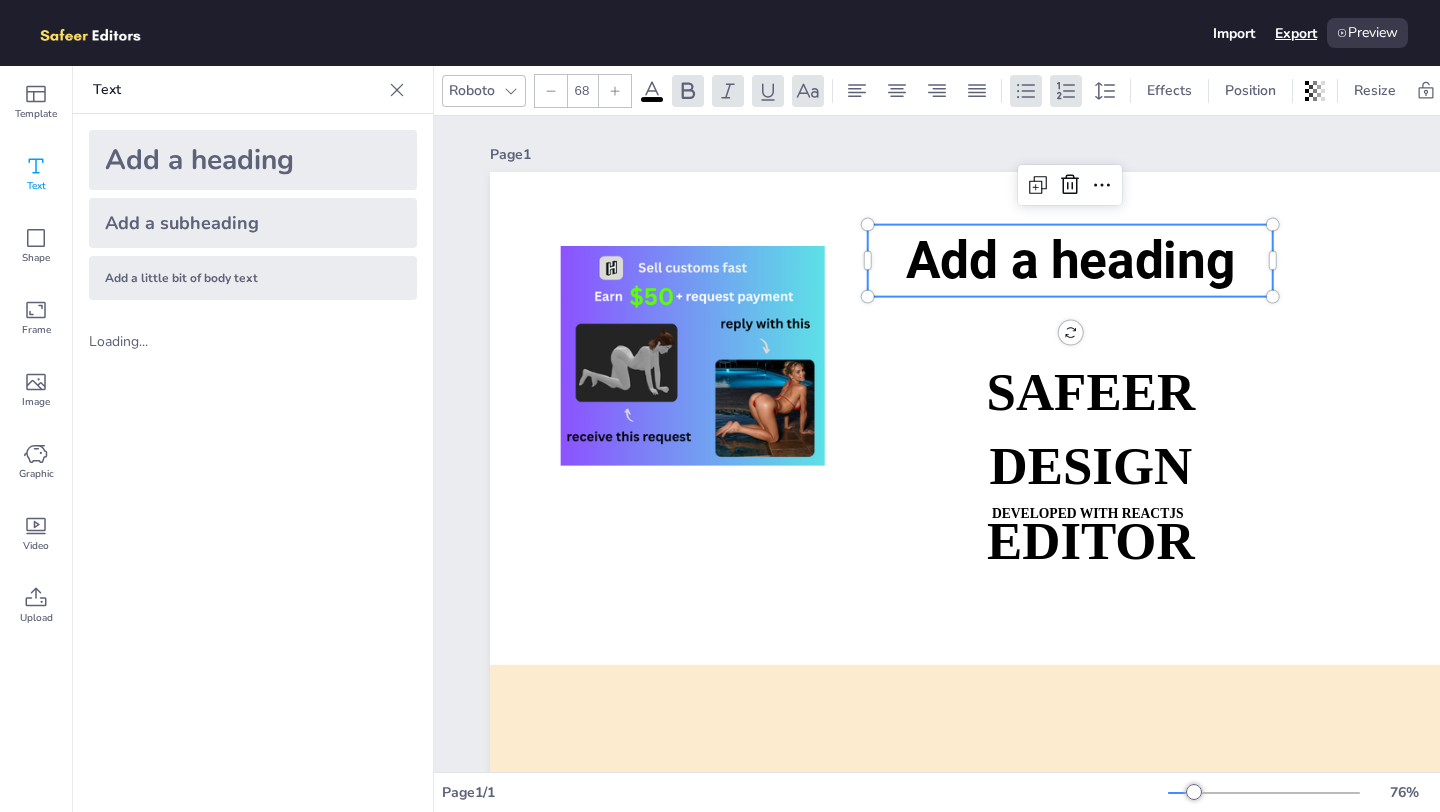 click on "Export" at bounding box center [1296, 33] 